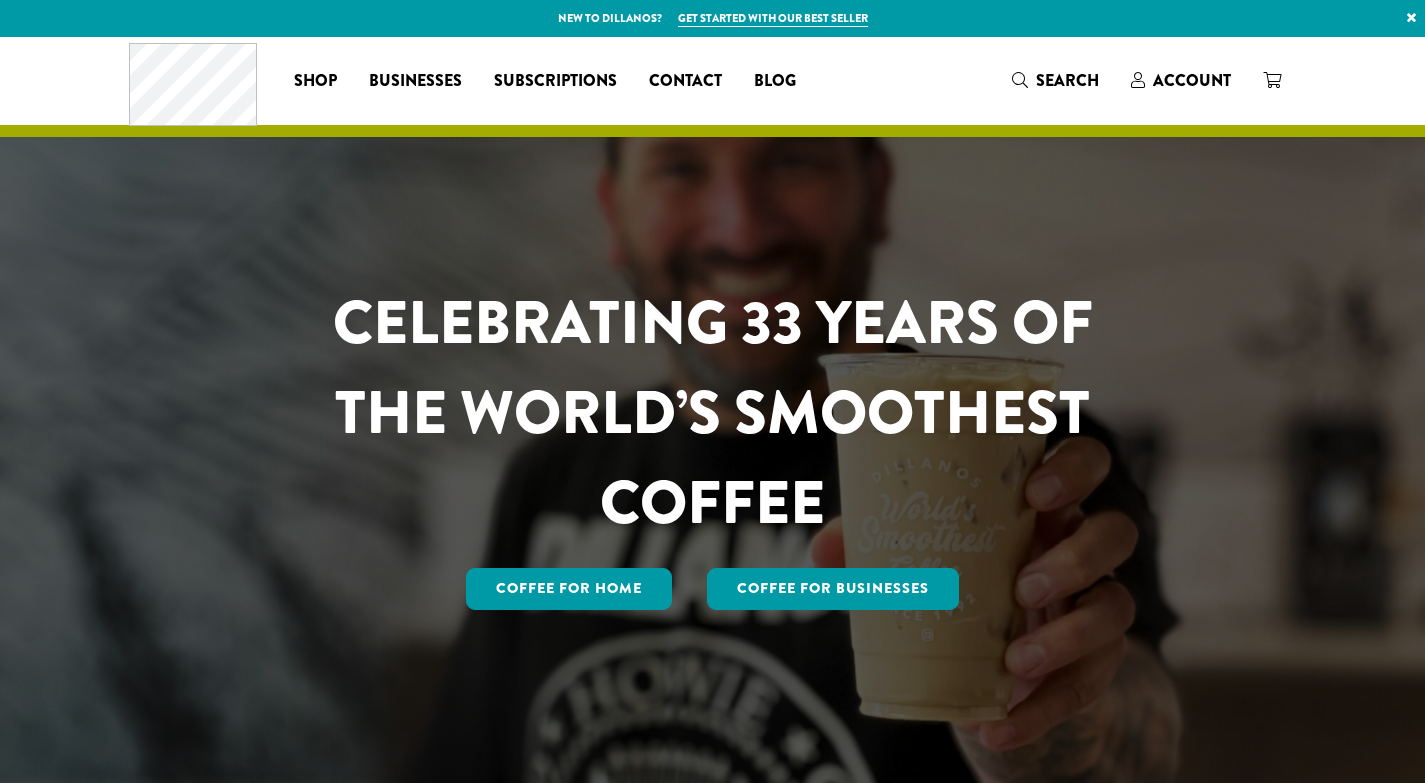scroll, scrollTop: 0, scrollLeft: 0, axis: both 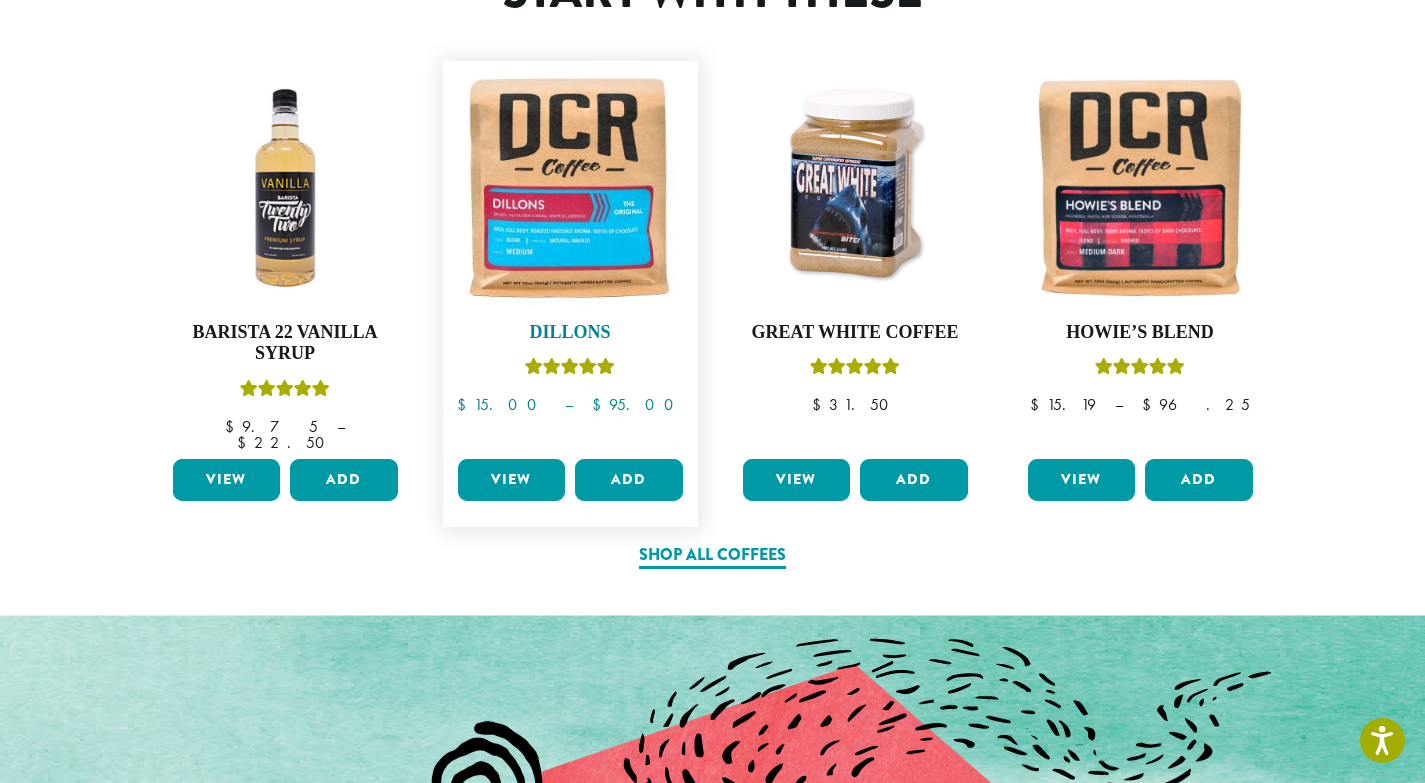 click at bounding box center (570, 188) 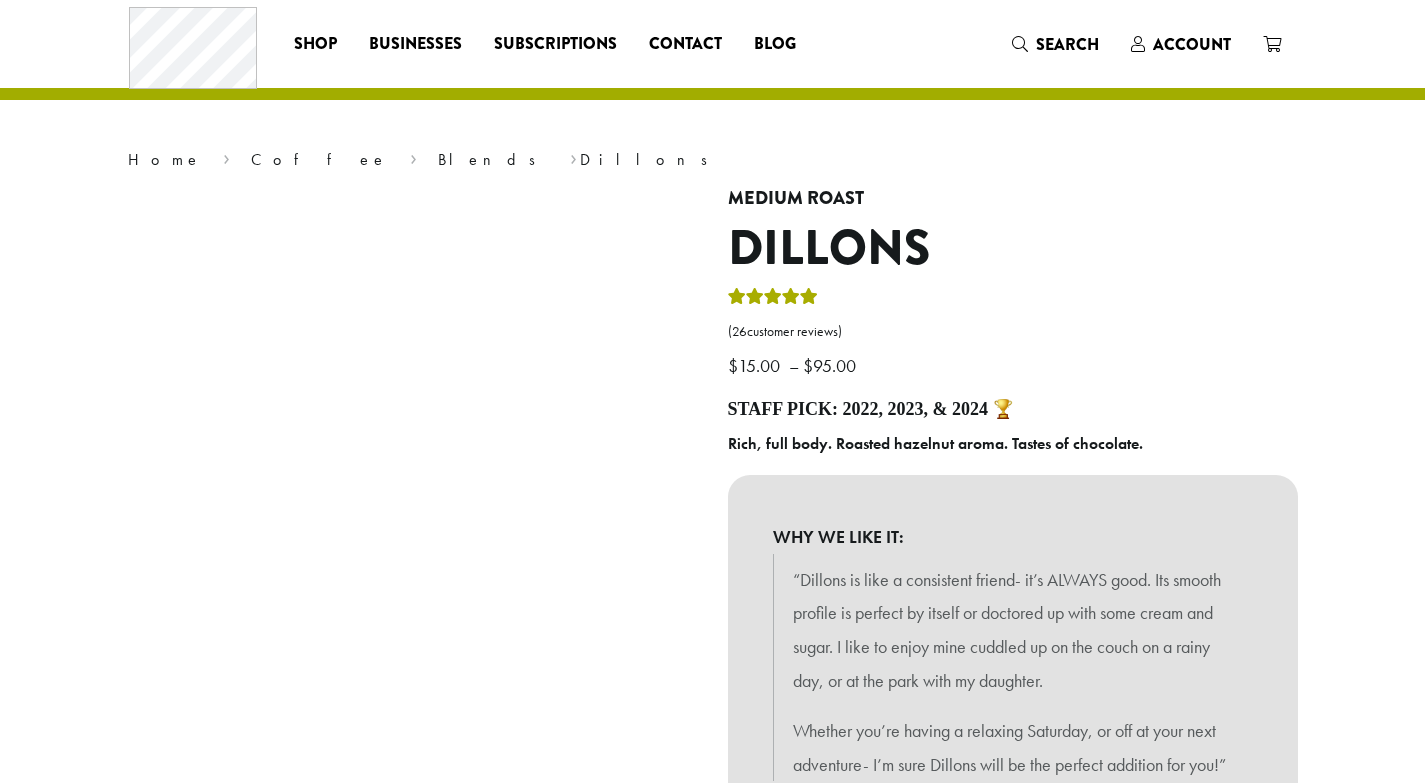 scroll, scrollTop: 0, scrollLeft: 0, axis: both 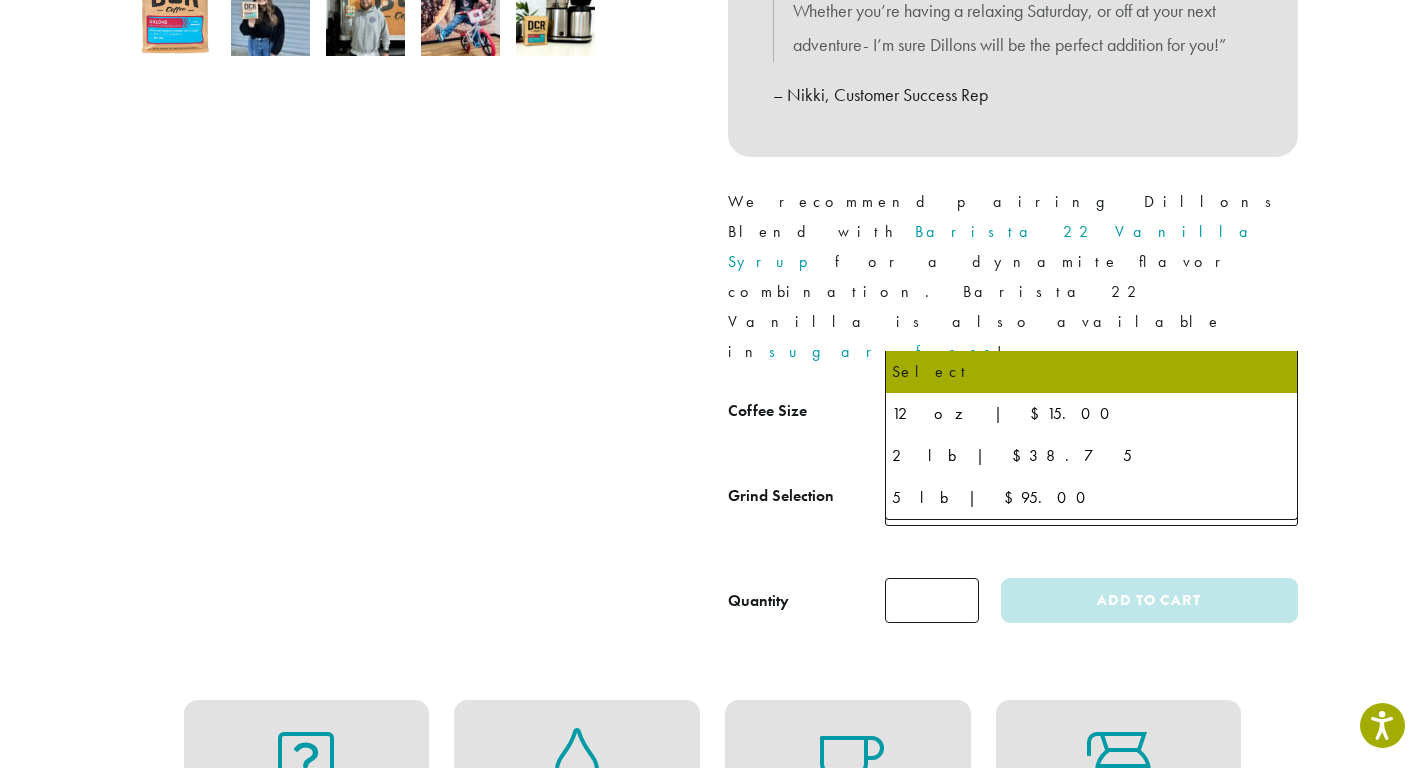 click 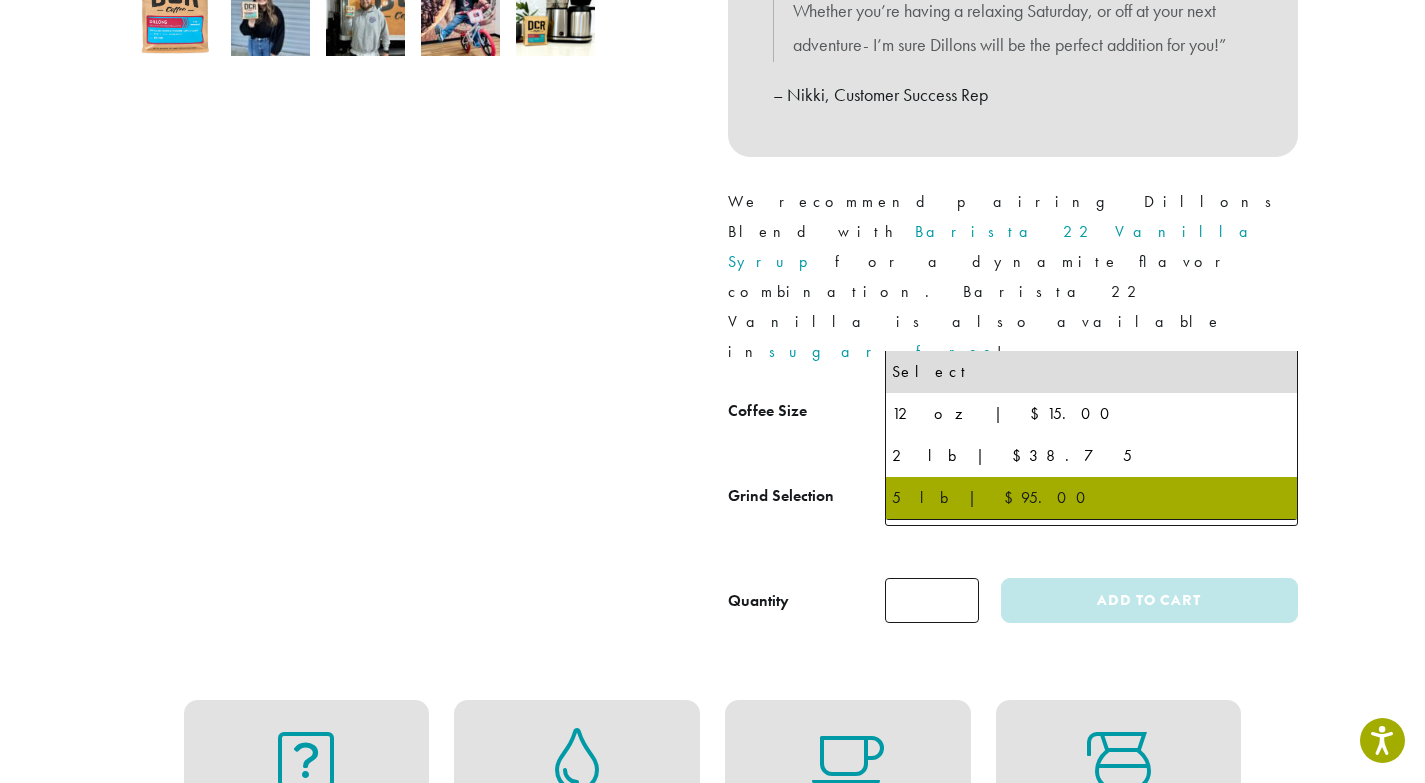 select on "**********" 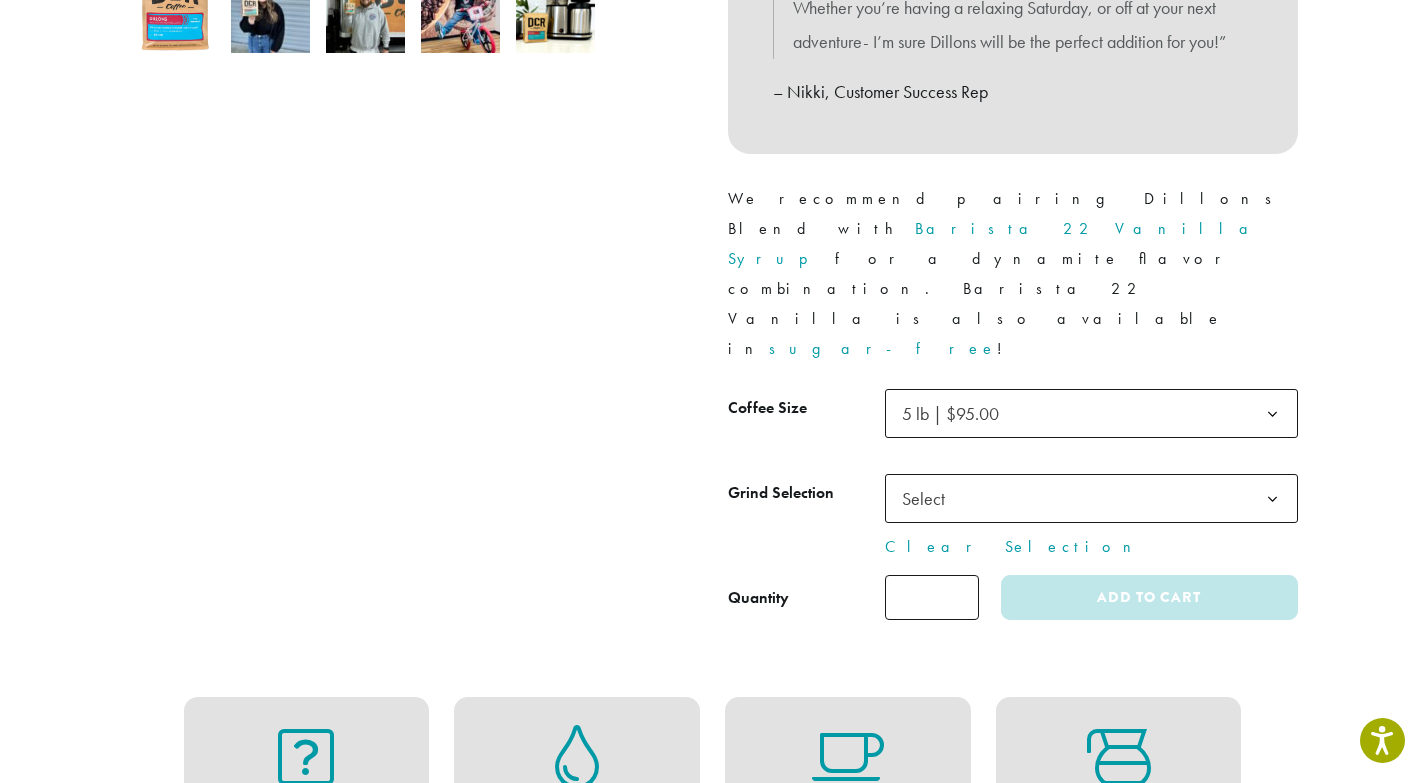 scroll, scrollTop: 760, scrollLeft: 0, axis: vertical 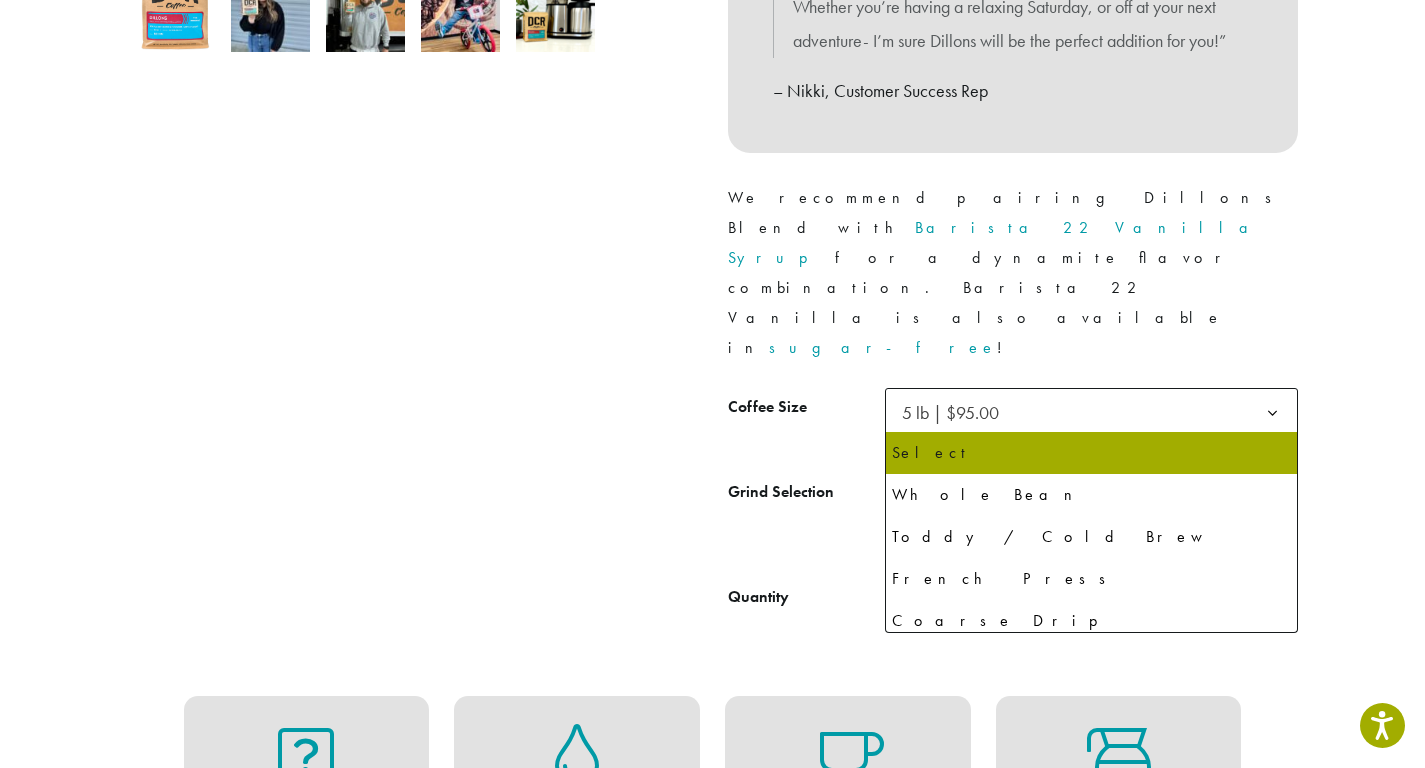 click 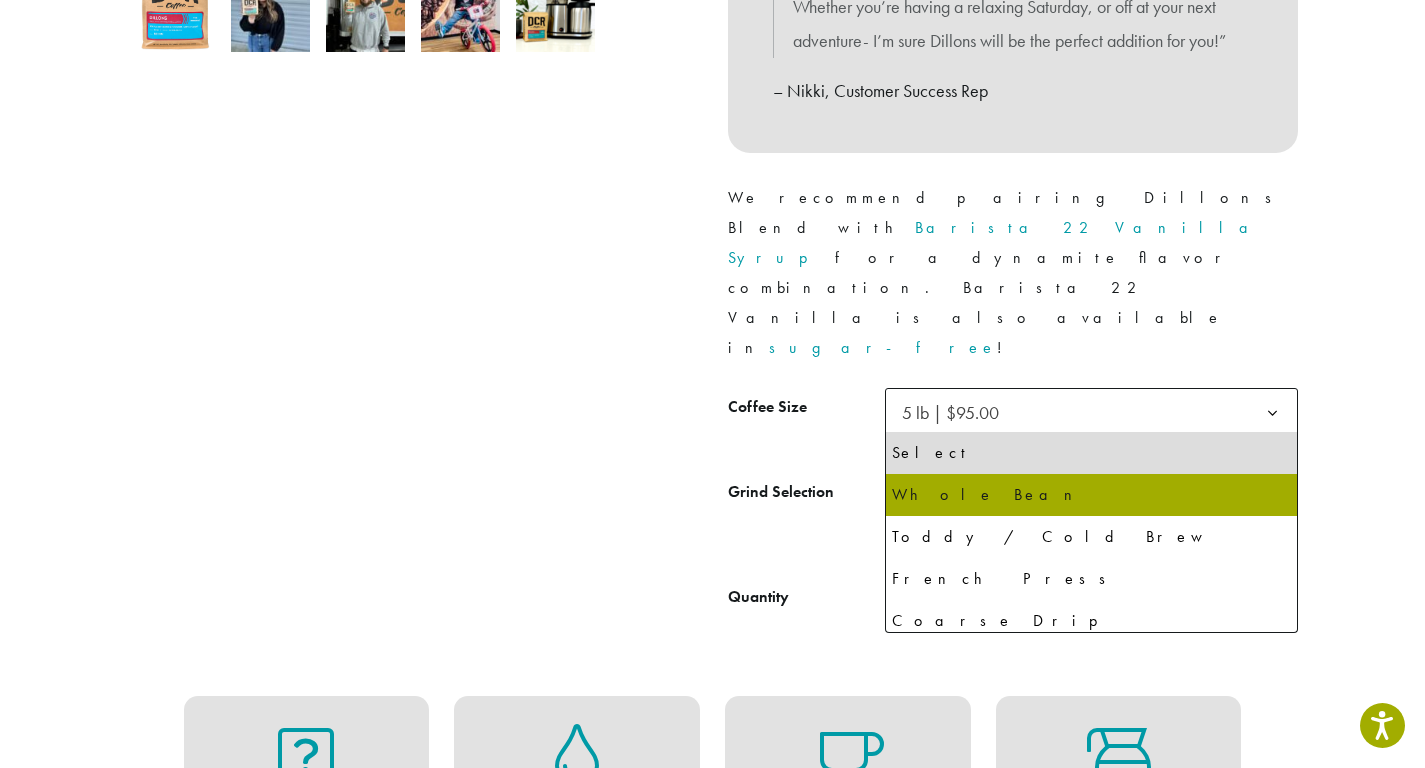 select on "**********" 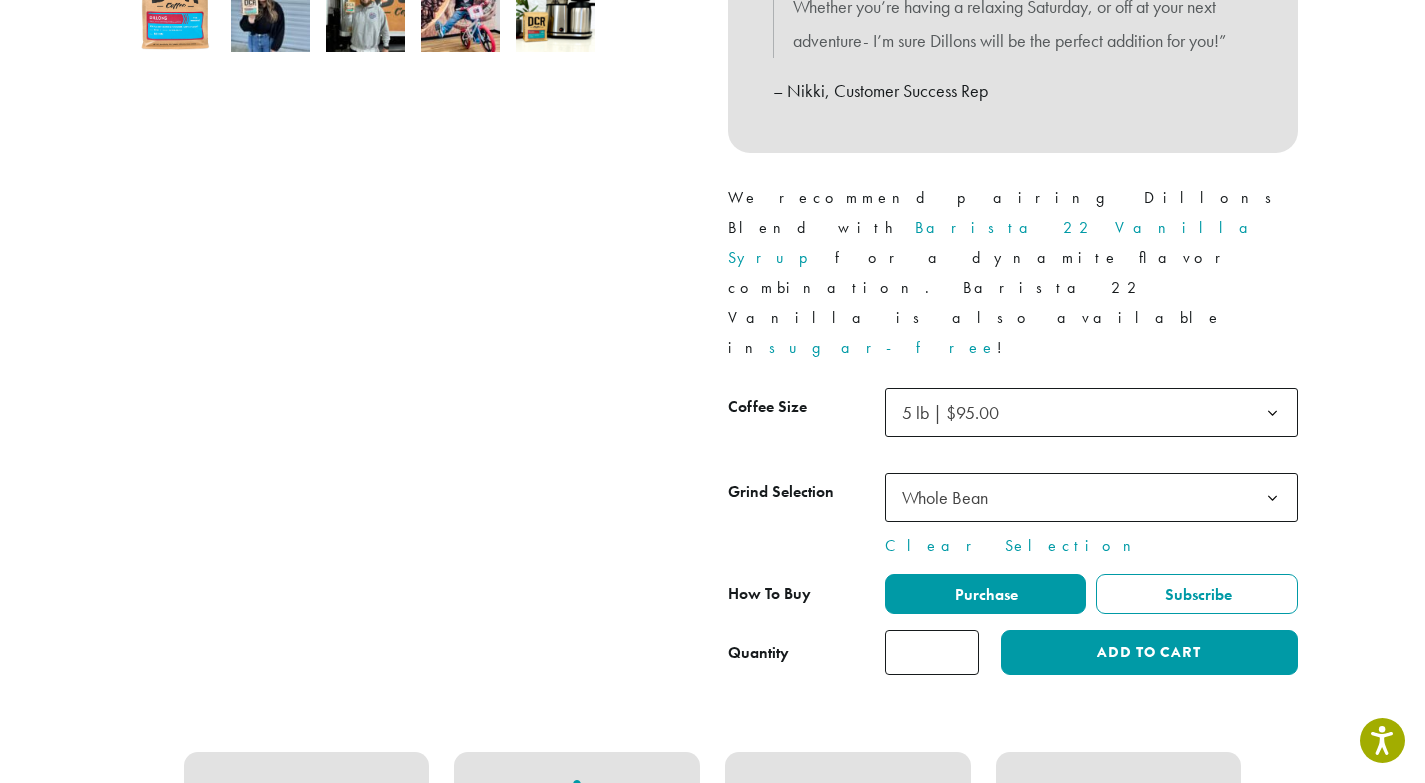 click on "*" 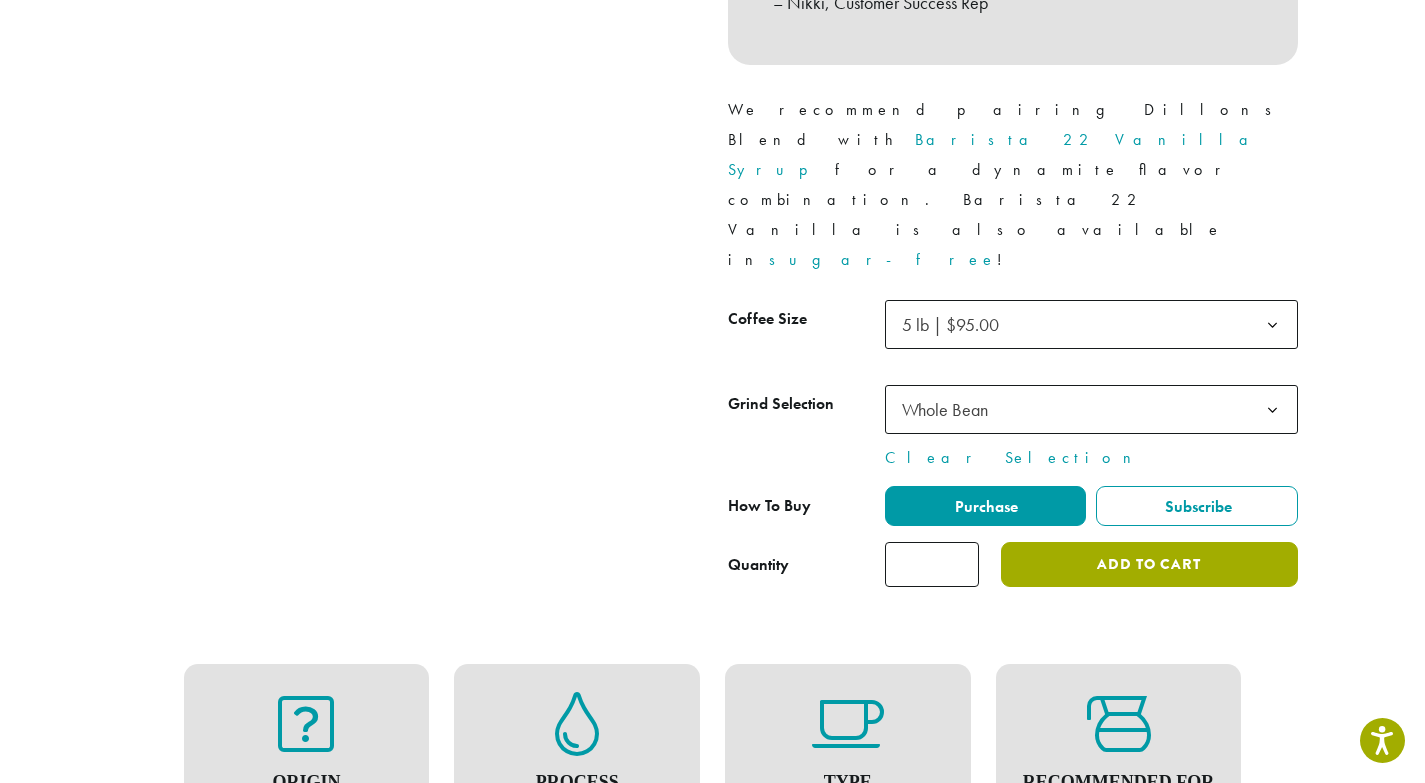 scroll, scrollTop: 847, scrollLeft: 0, axis: vertical 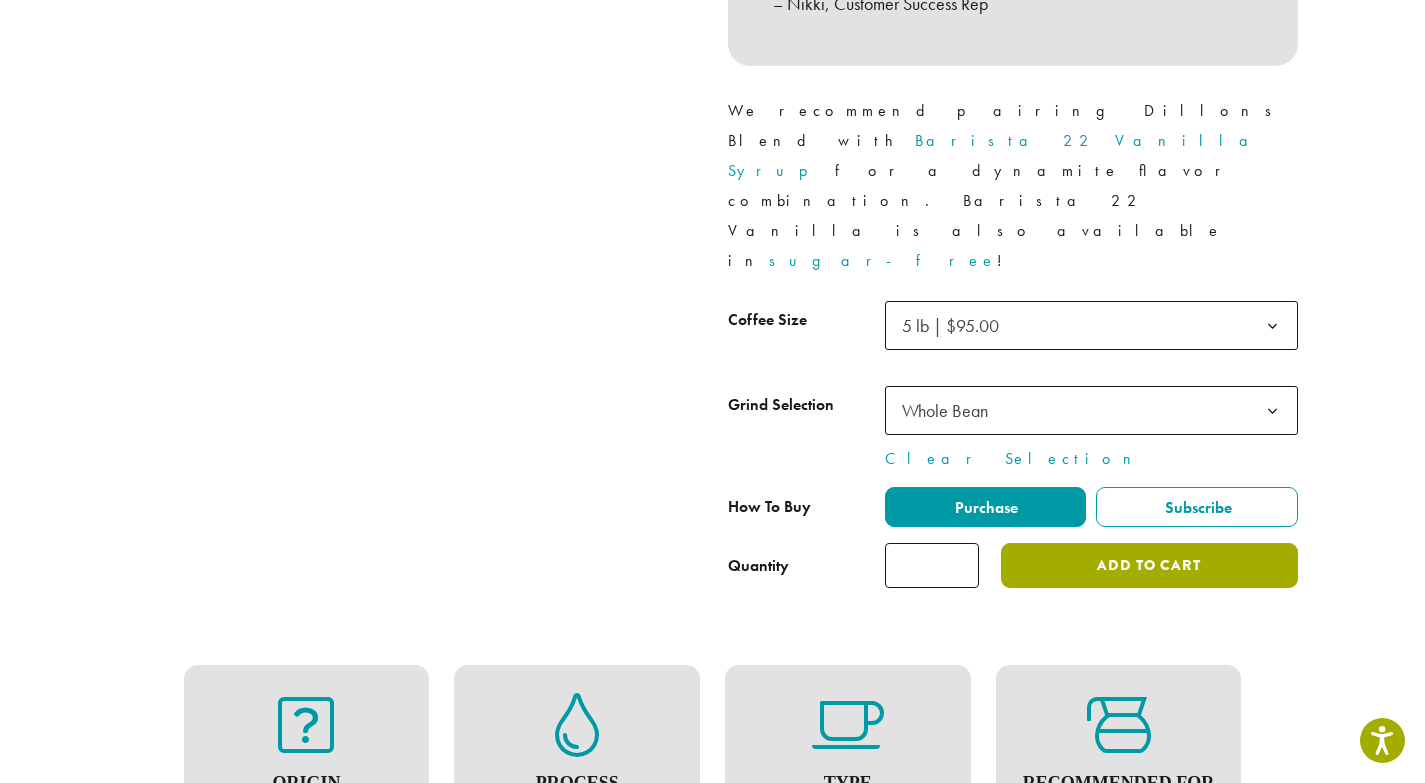 type on "*" 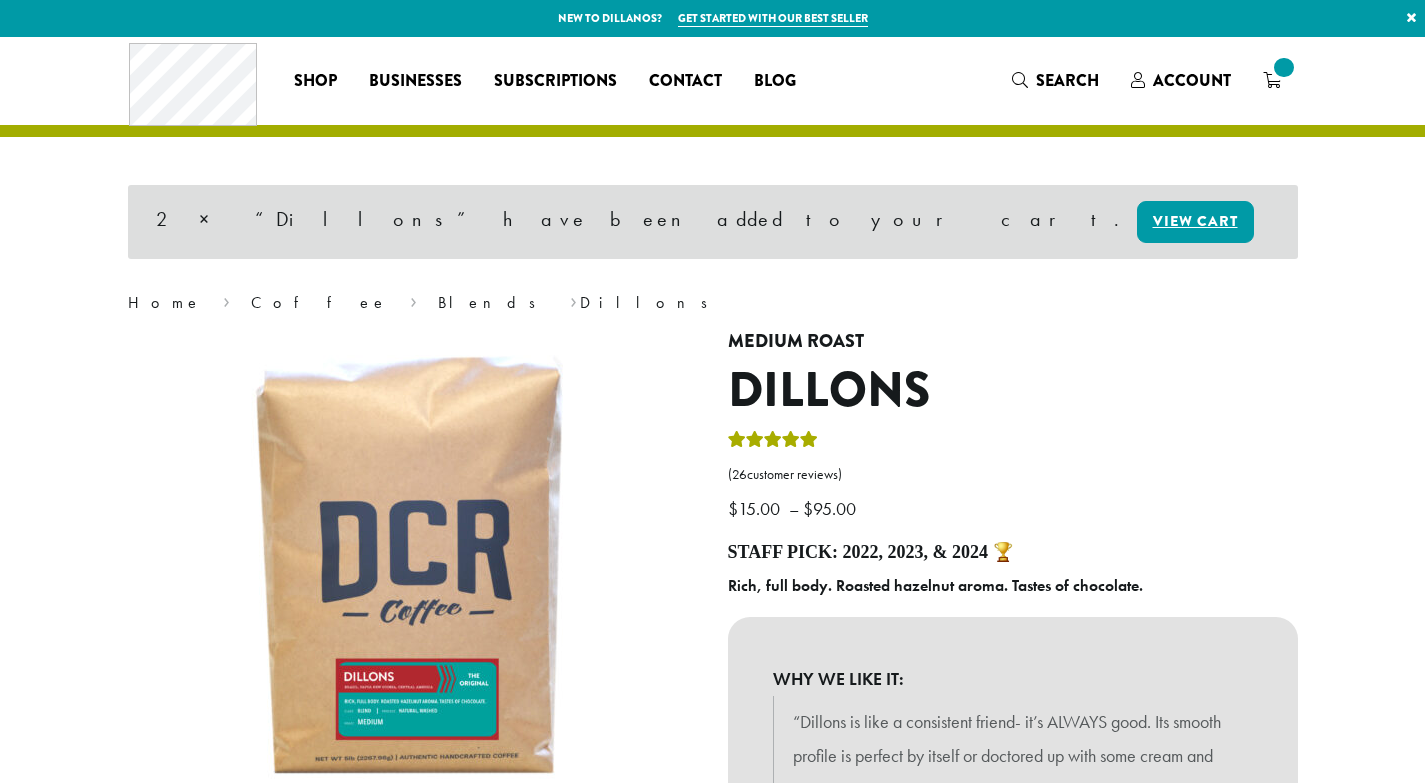 scroll, scrollTop: 0, scrollLeft: 0, axis: both 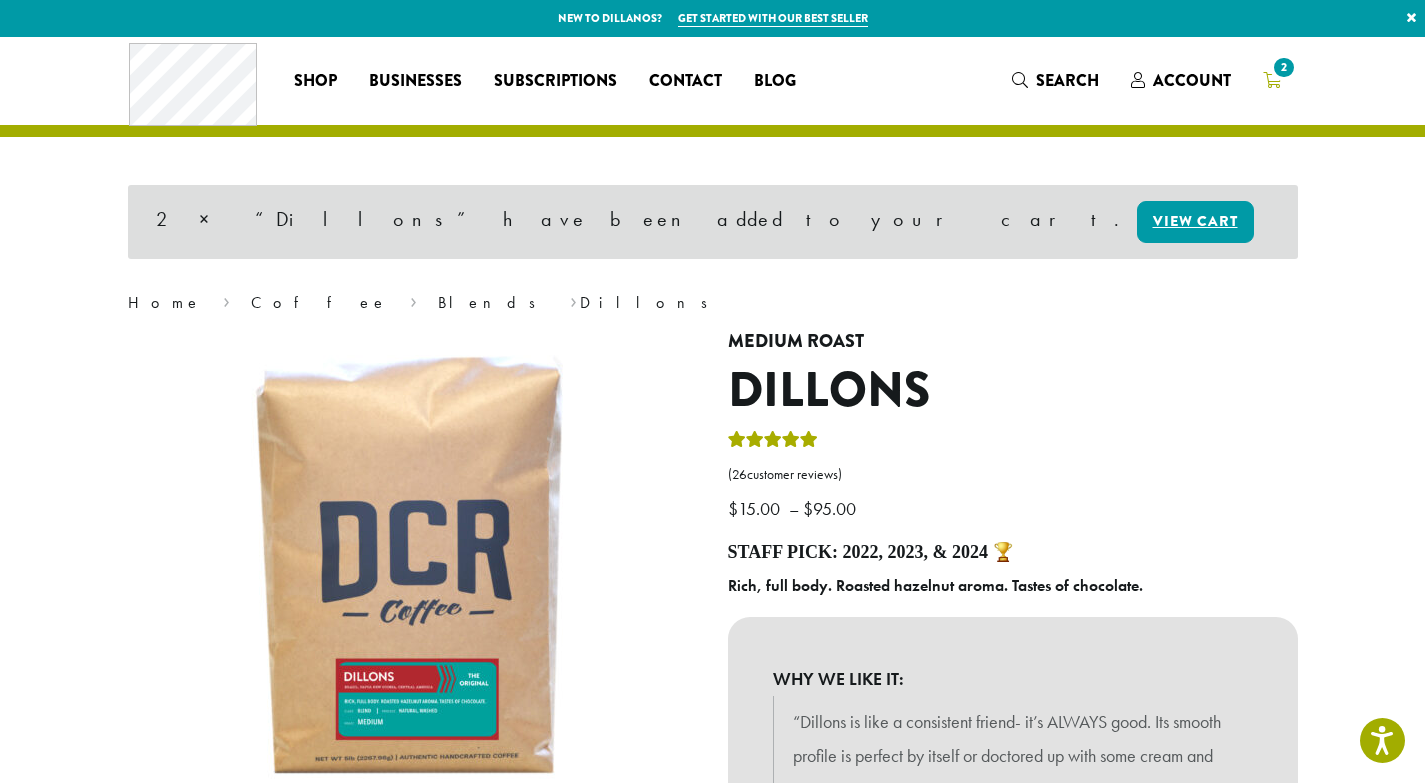 click on "2" at bounding box center [1283, 67] 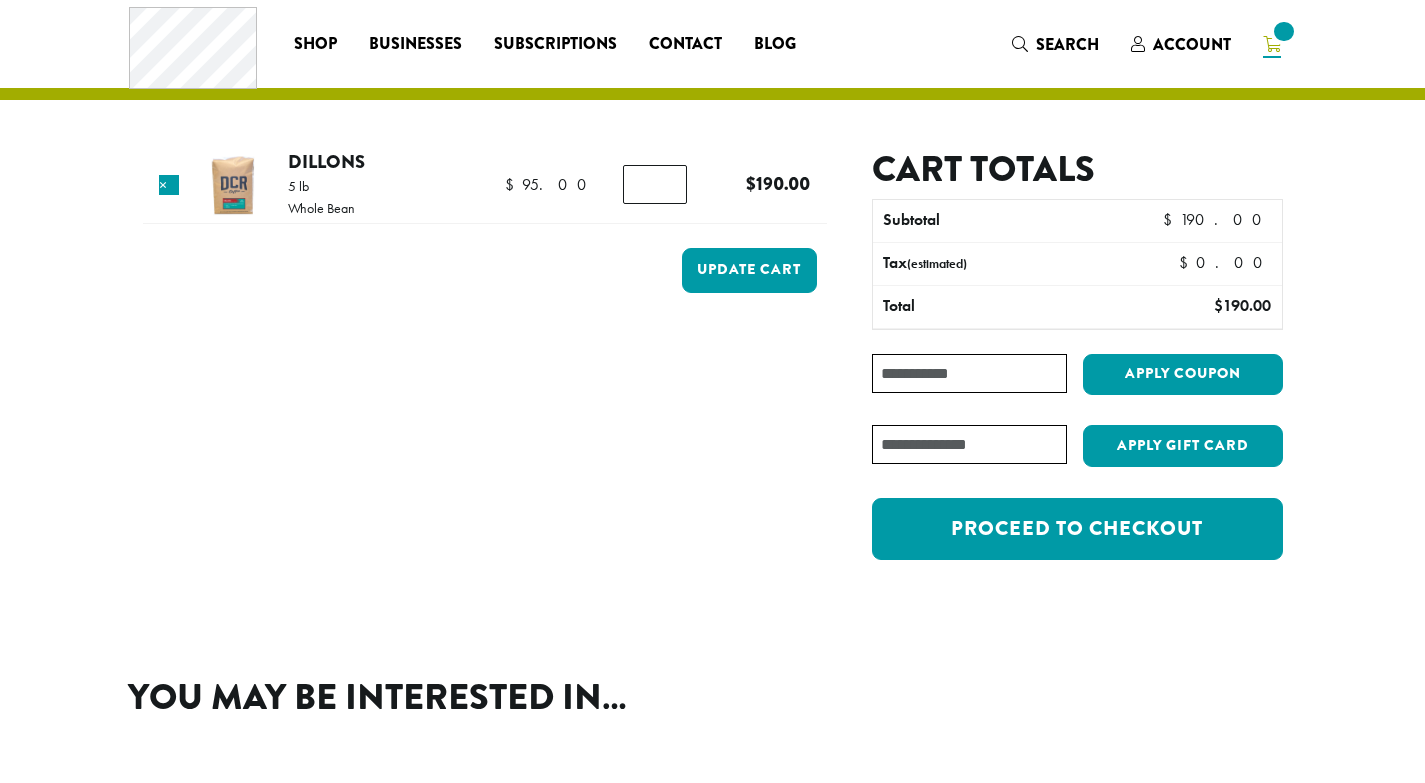 scroll, scrollTop: 0, scrollLeft: 0, axis: both 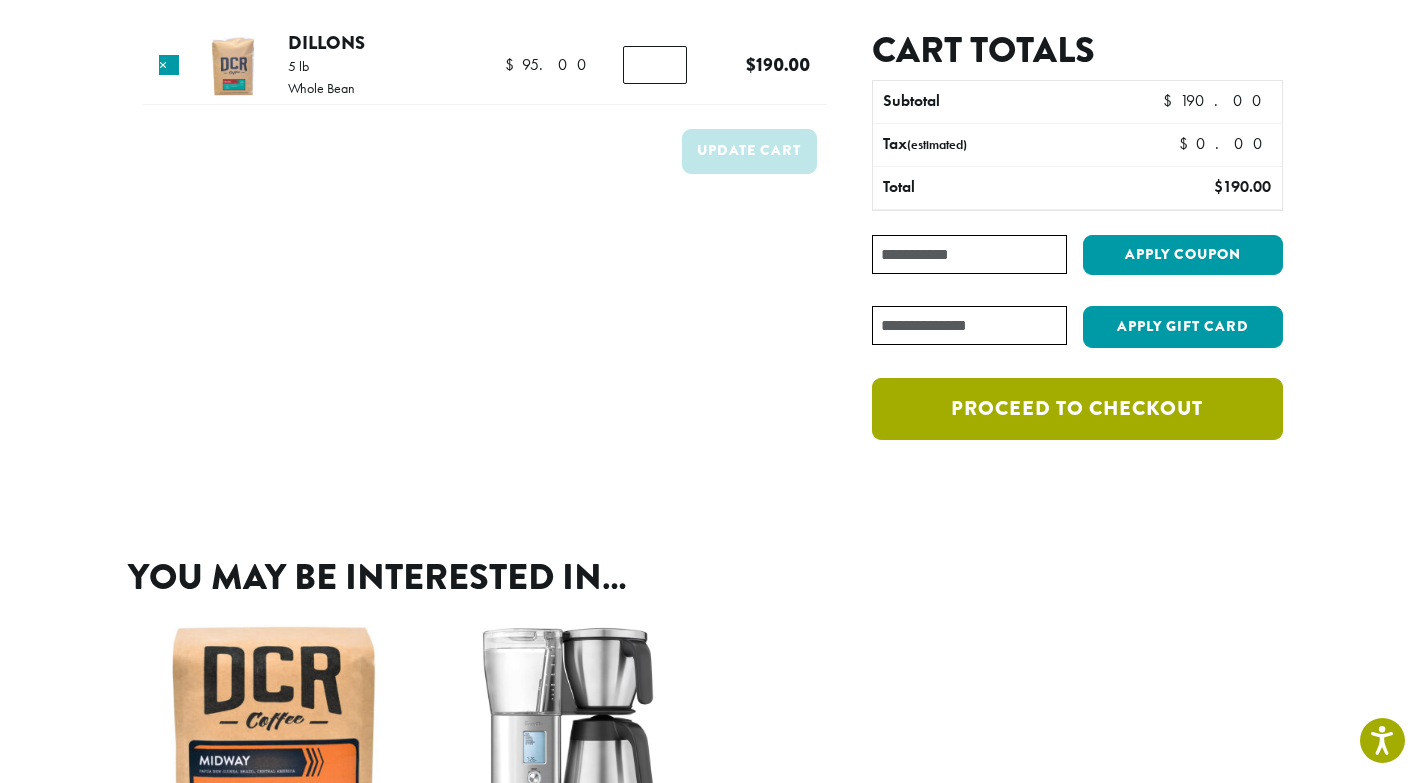 click on "Proceed to checkout" at bounding box center [1077, 409] 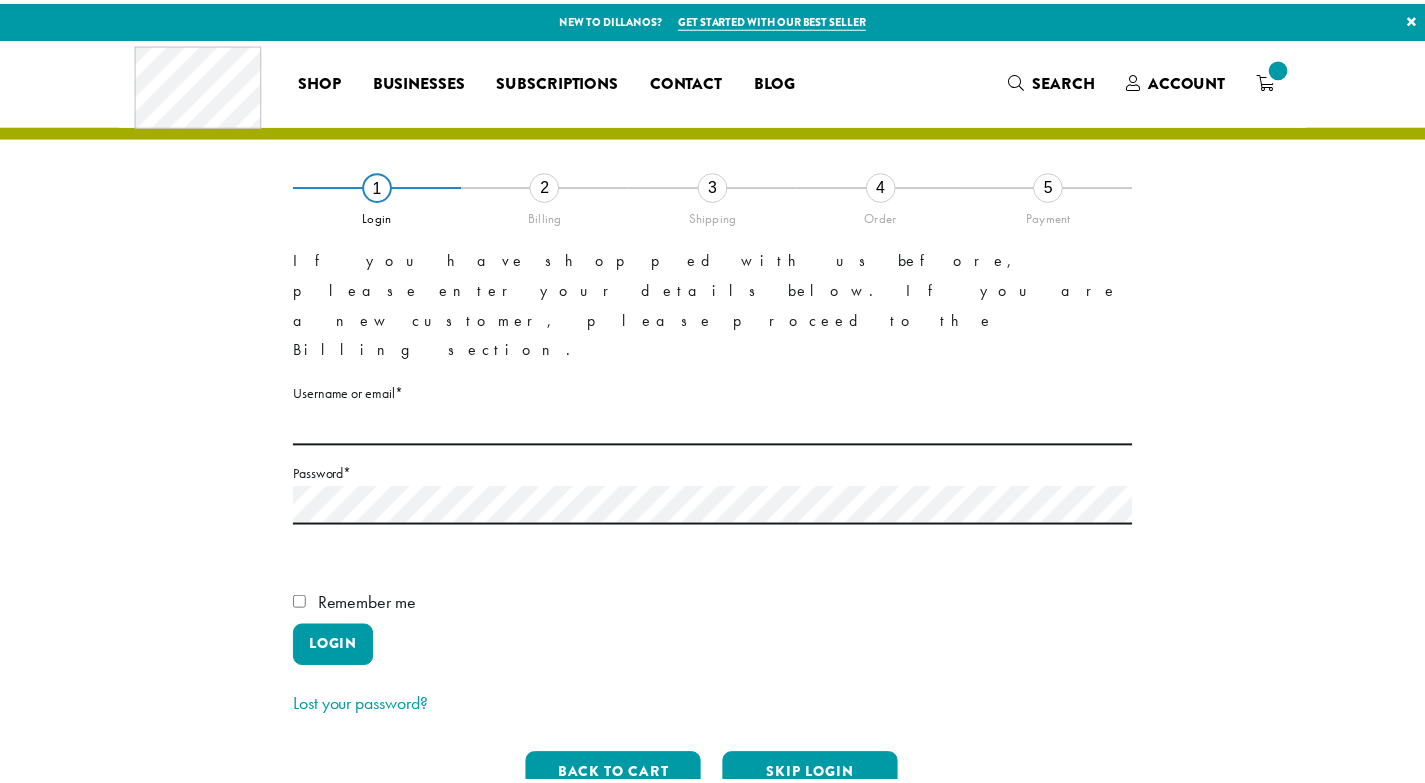 scroll, scrollTop: 0, scrollLeft: 0, axis: both 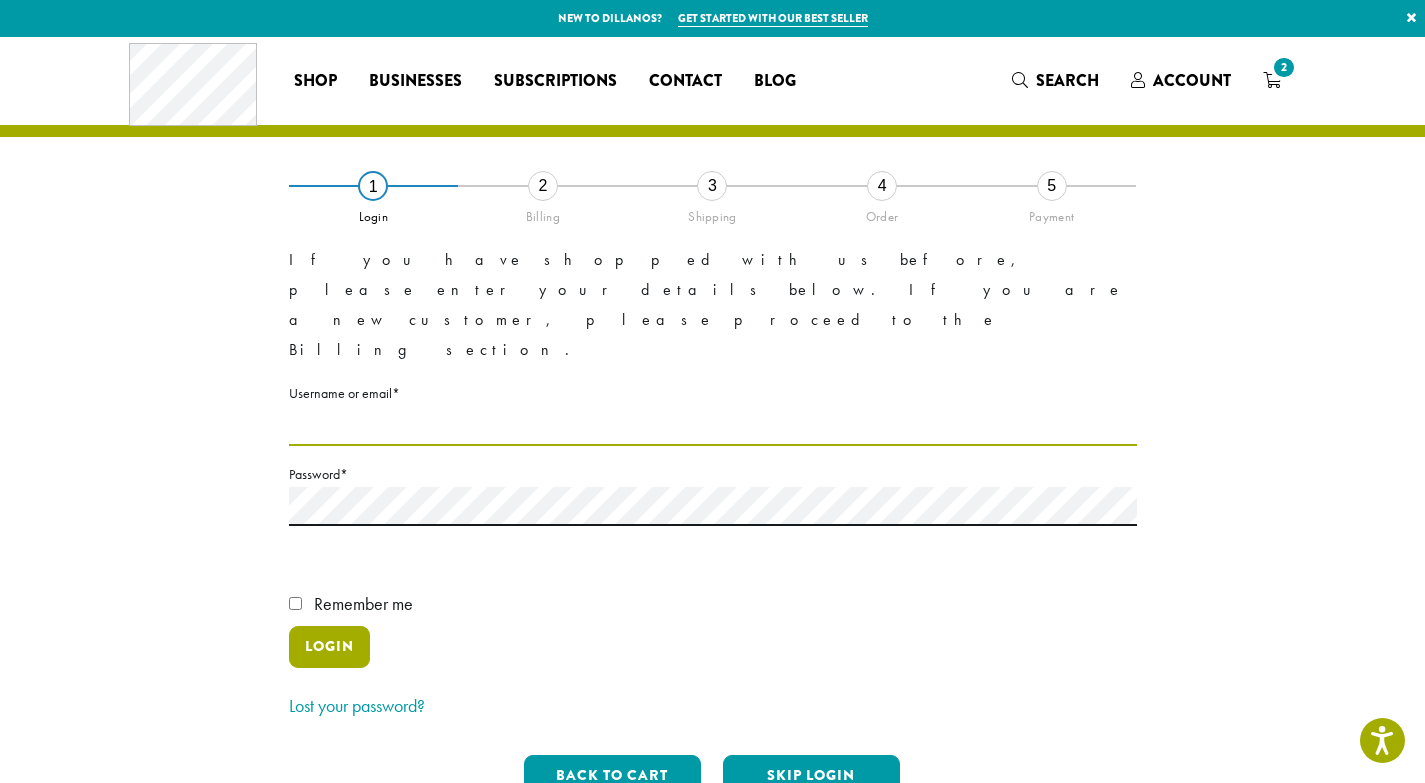 type on "**********" 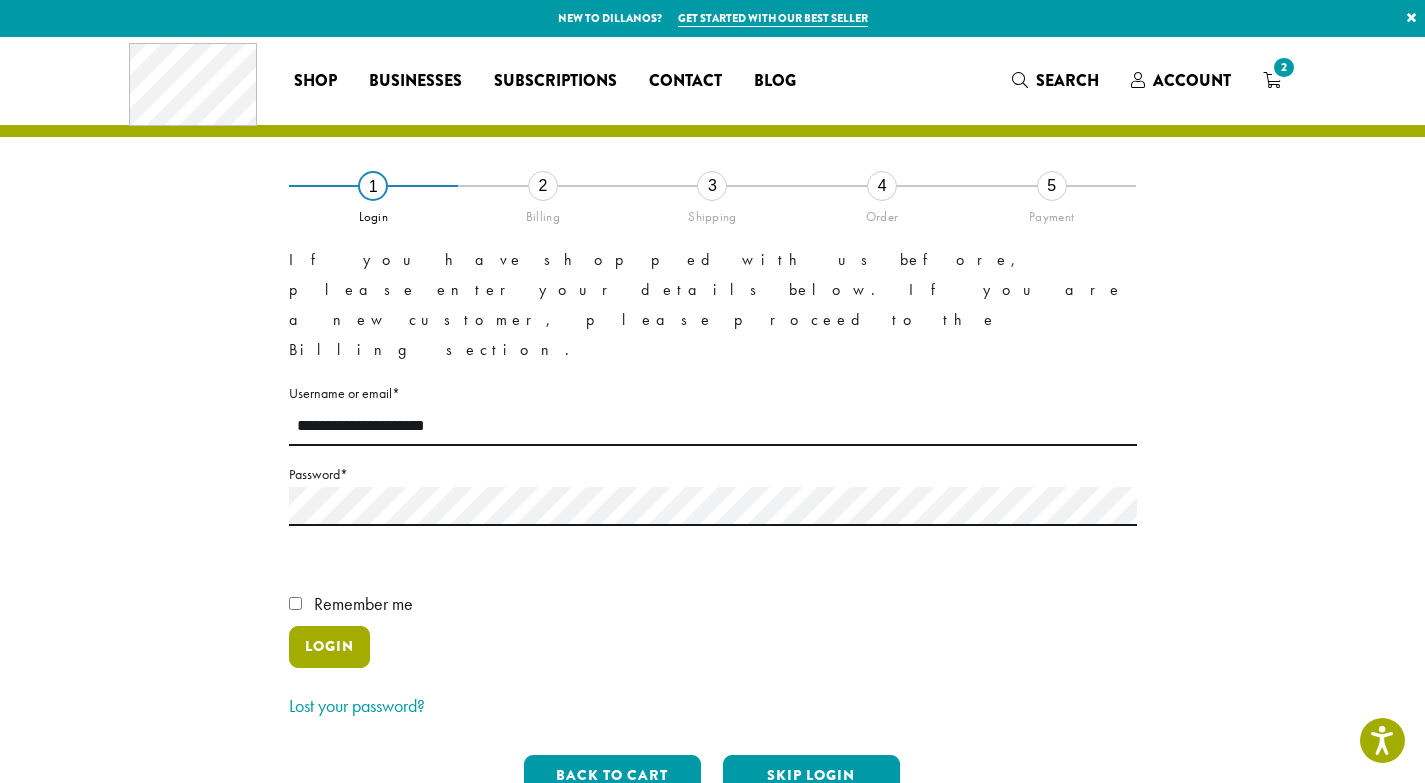 click on "Login" at bounding box center [329, 647] 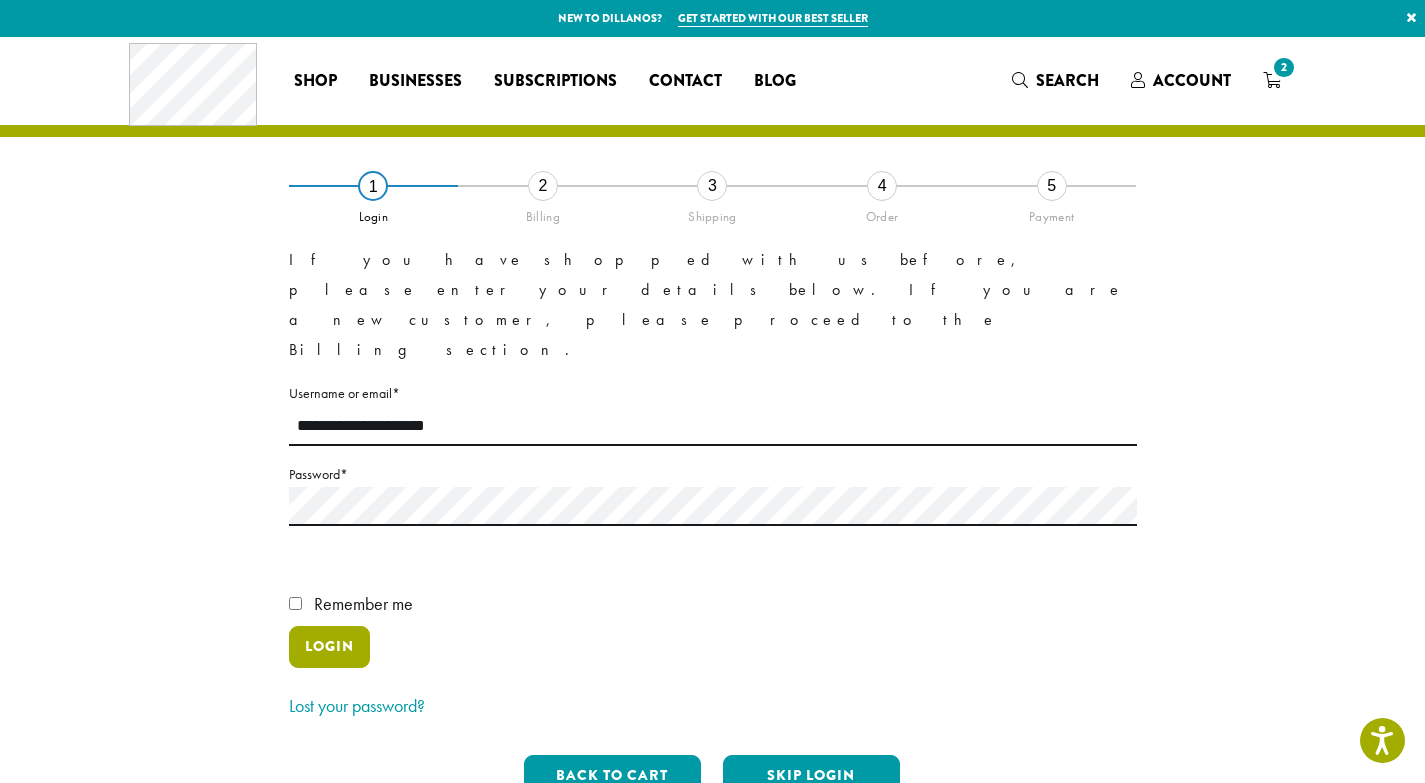 click on "Login" at bounding box center (329, 647) 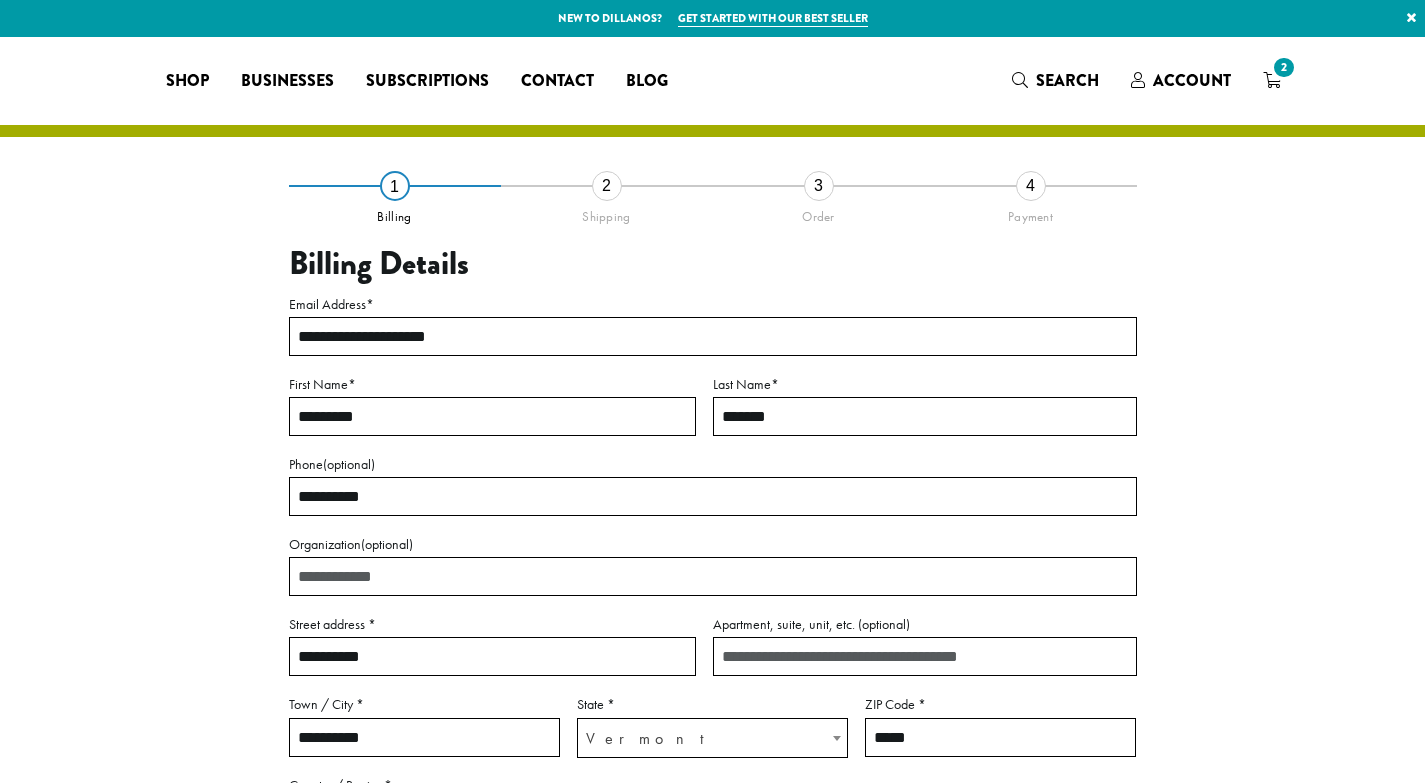 select on "**" 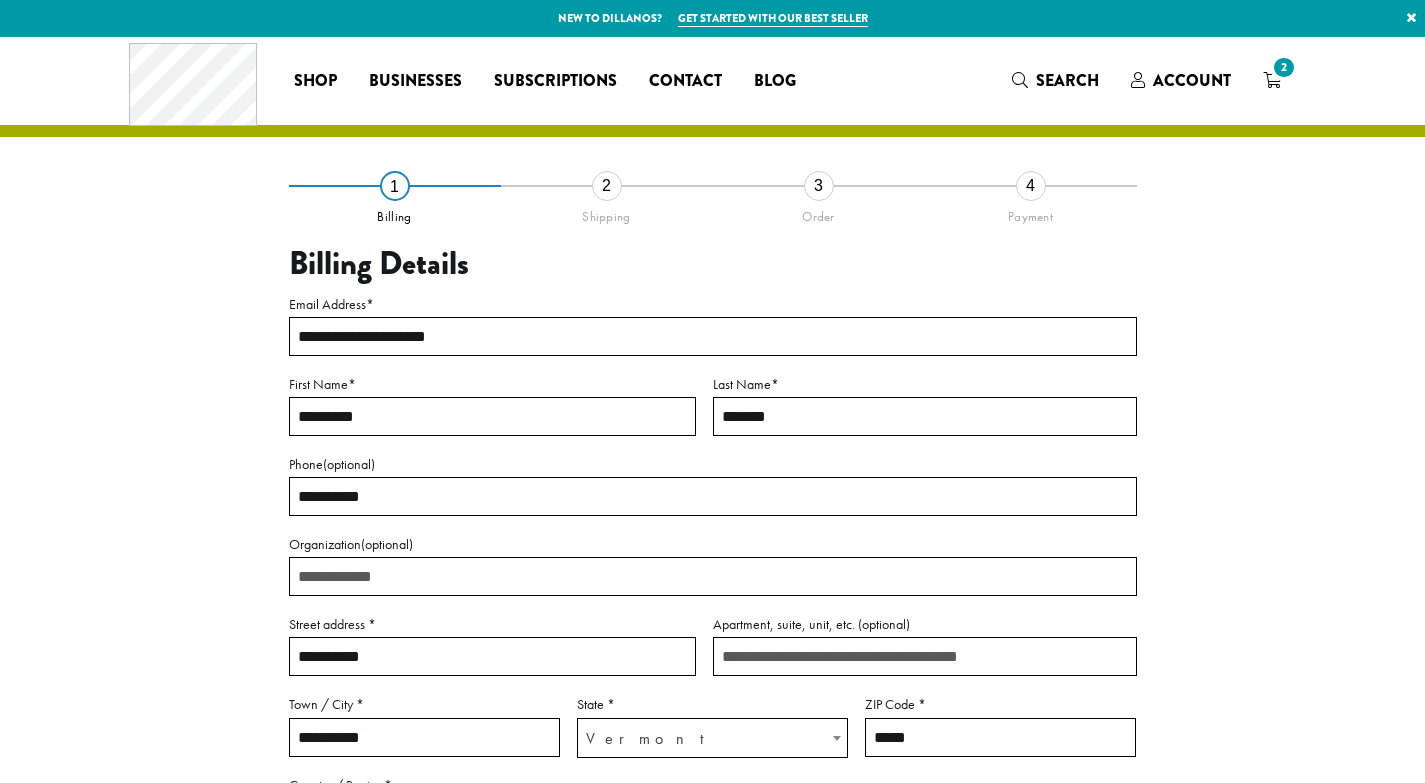 scroll, scrollTop: 0, scrollLeft: 0, axis: both 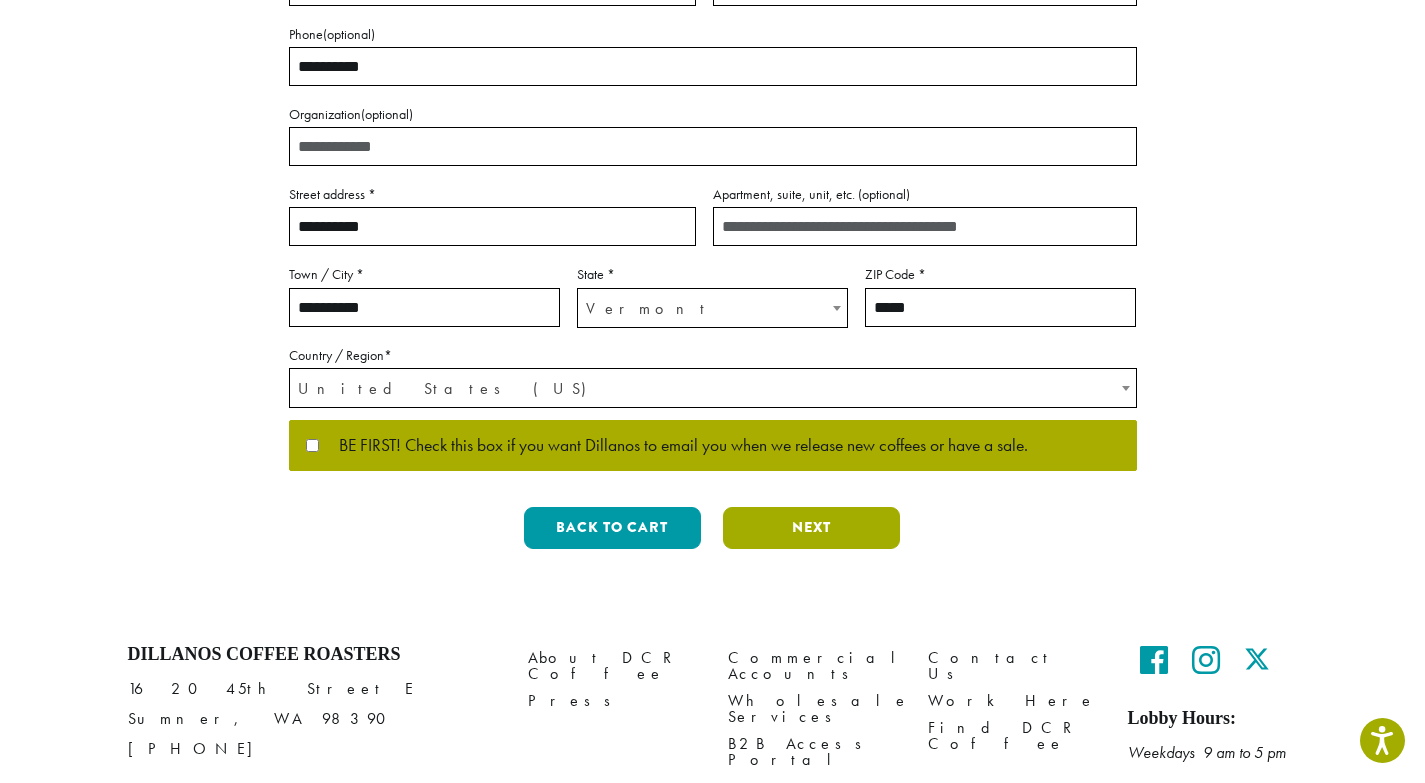 click on "Next" at bounding box center [811, 528] 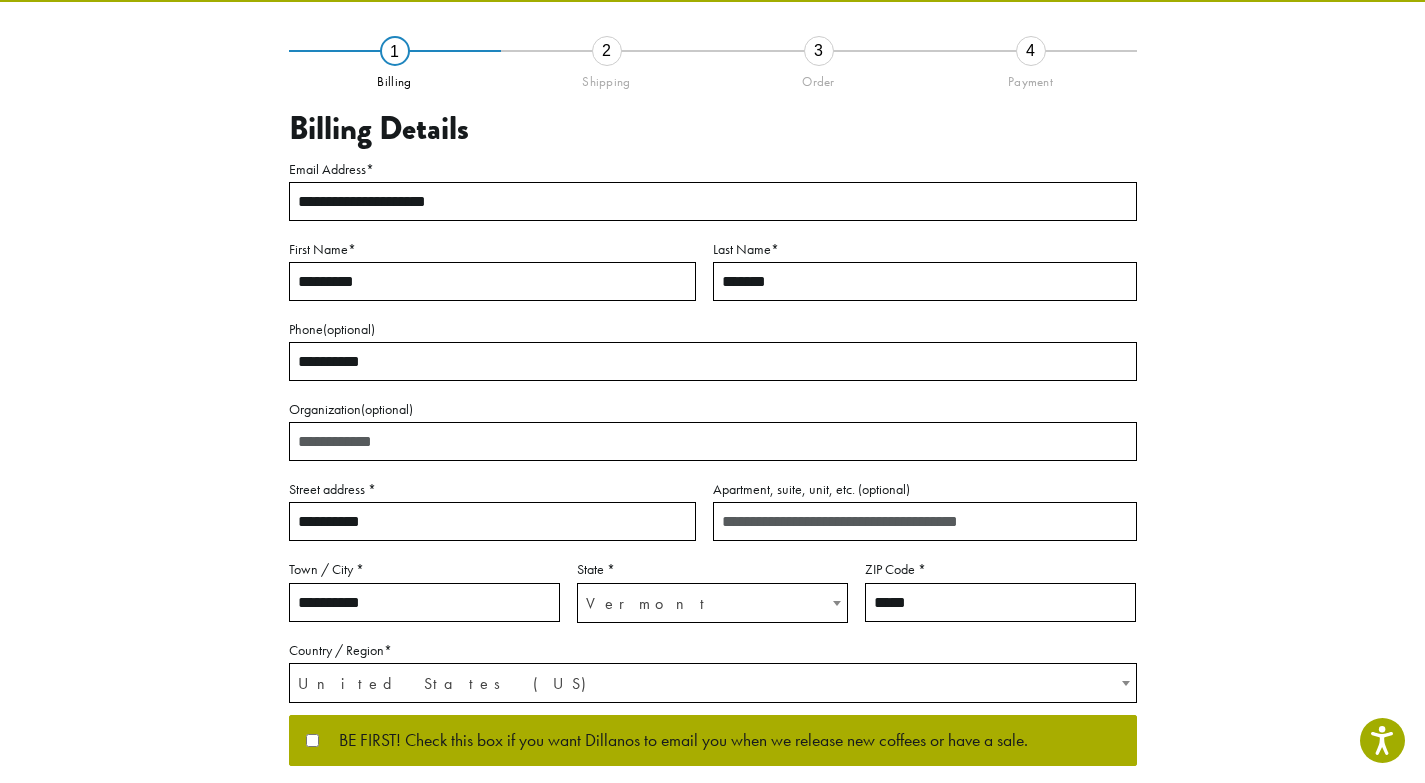 scroll, scrollTop: 61, scrollLeft: 0, axis: vertical 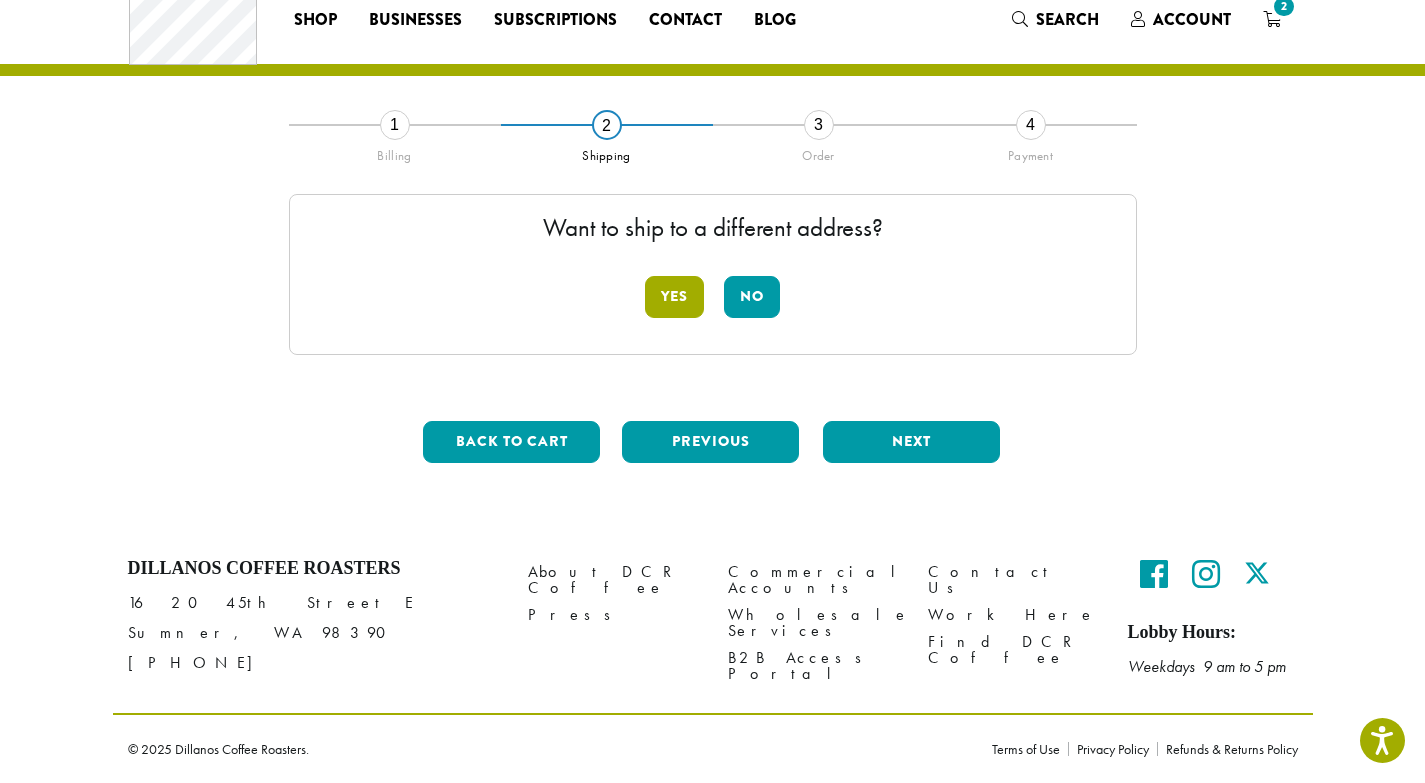 click on "Yes" at bounding box center (674, 297) 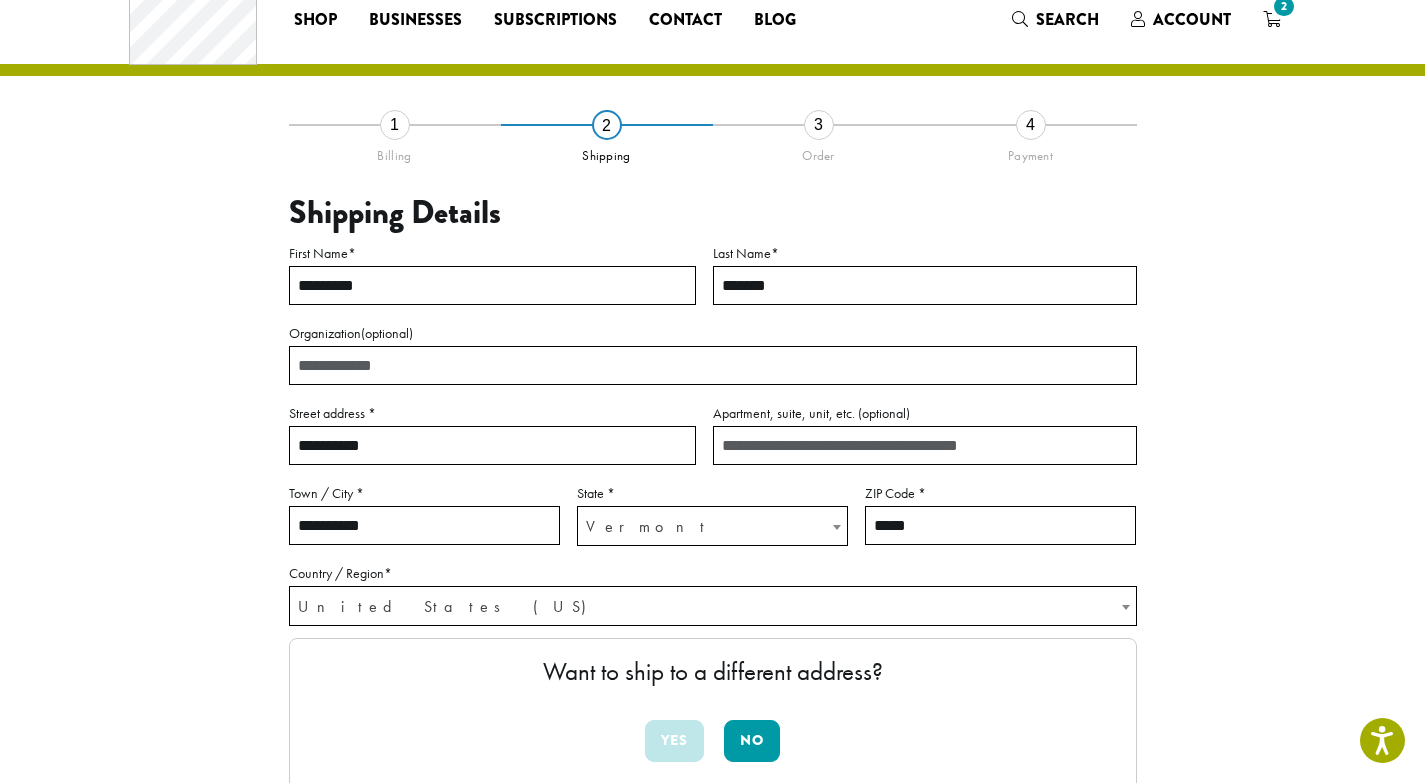 click on "**********" at bounding box center (492, 445) 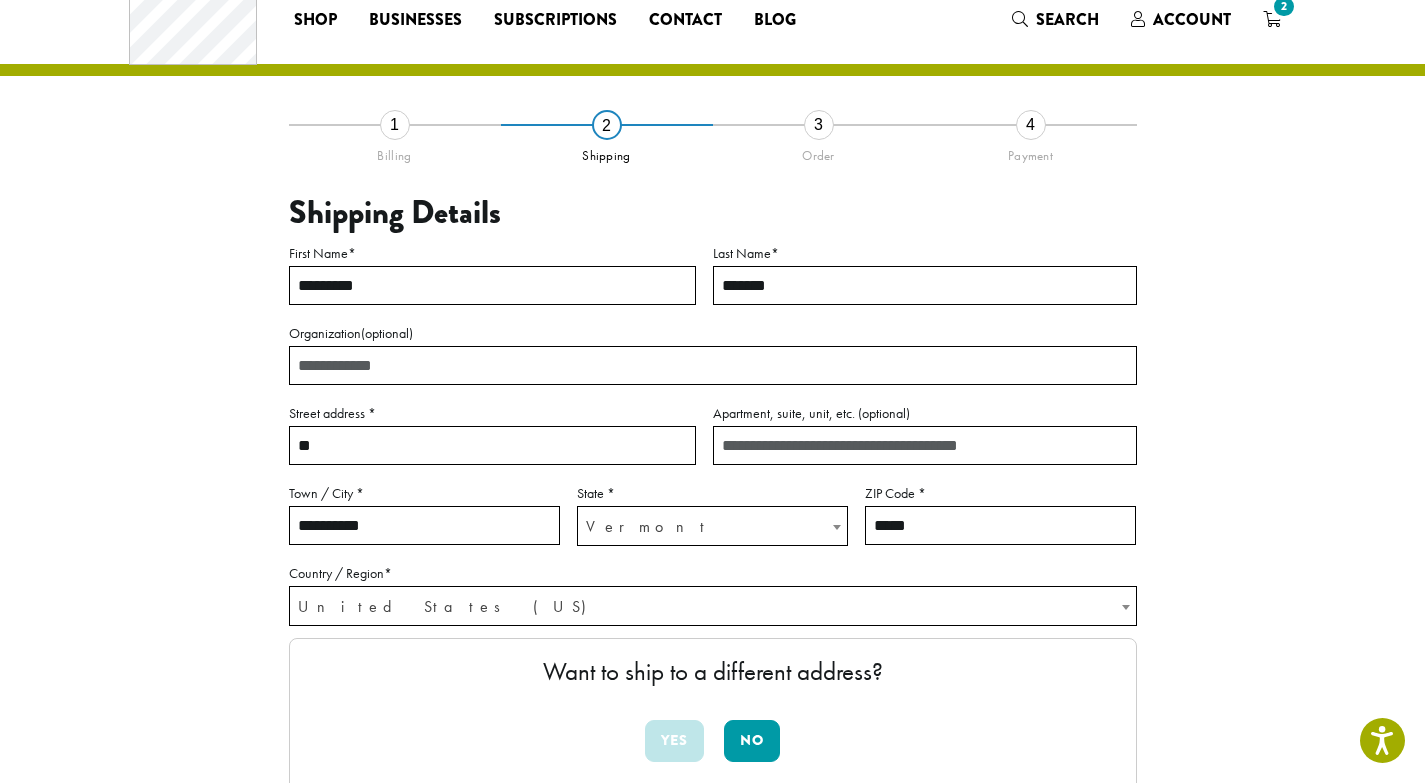 type on "*" 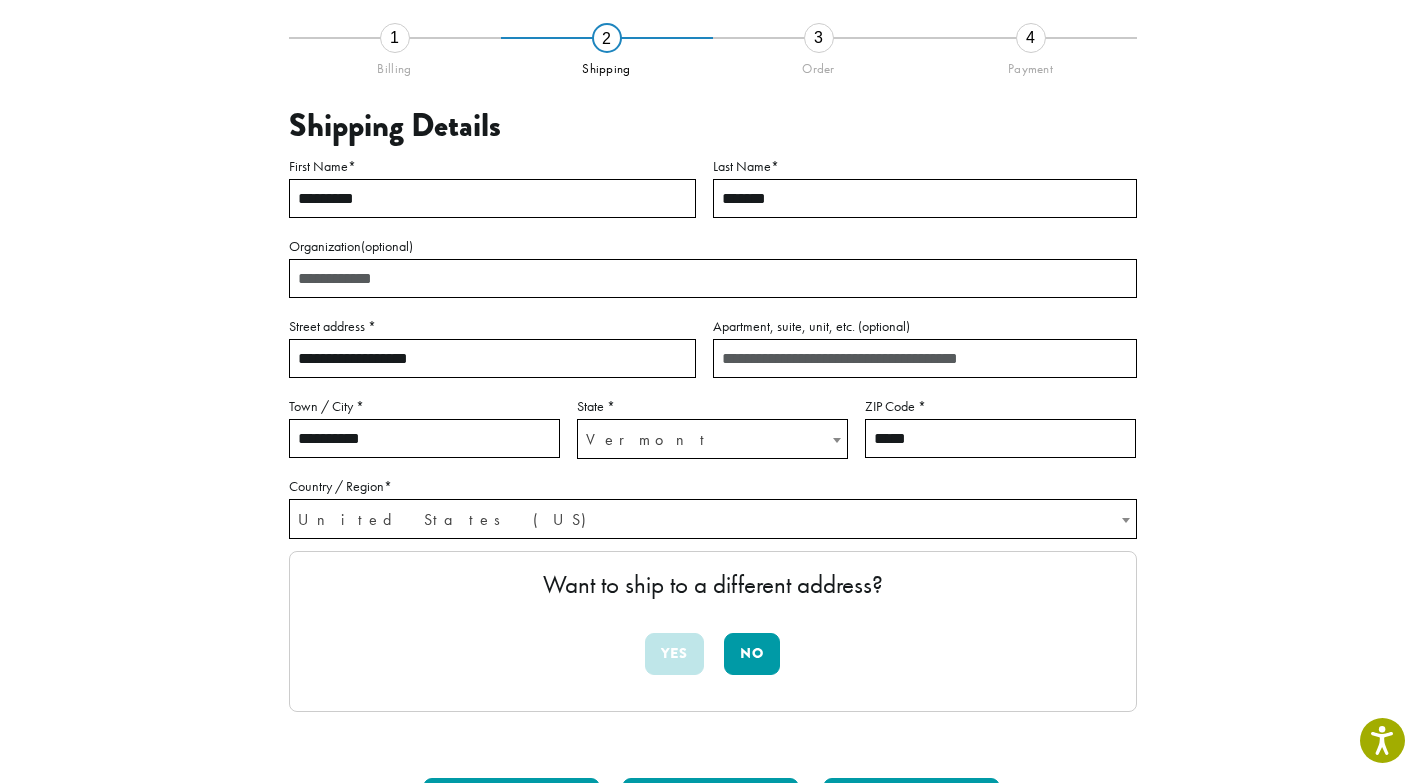scroll, scrollTop: 147, scrollLeft: 0, axis: vertical 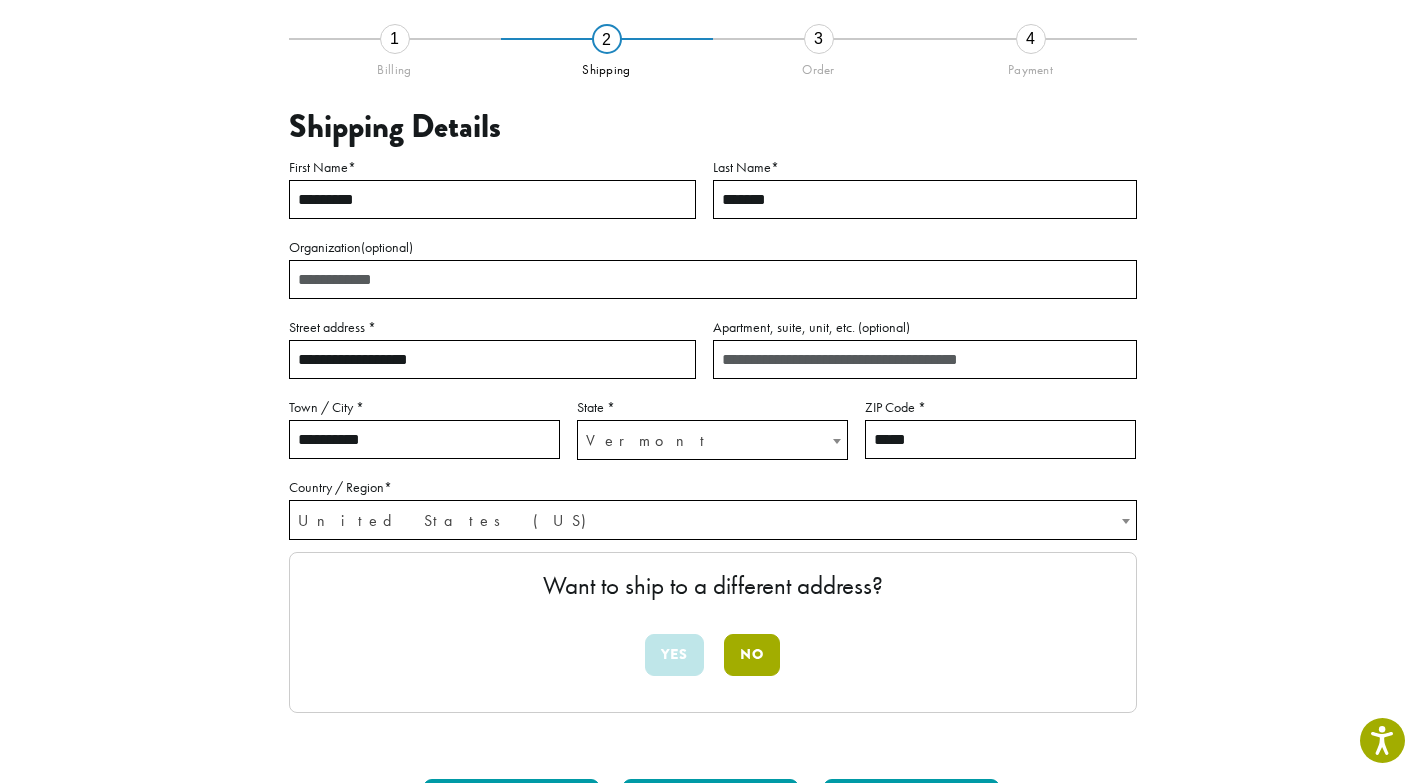 type on "**********" 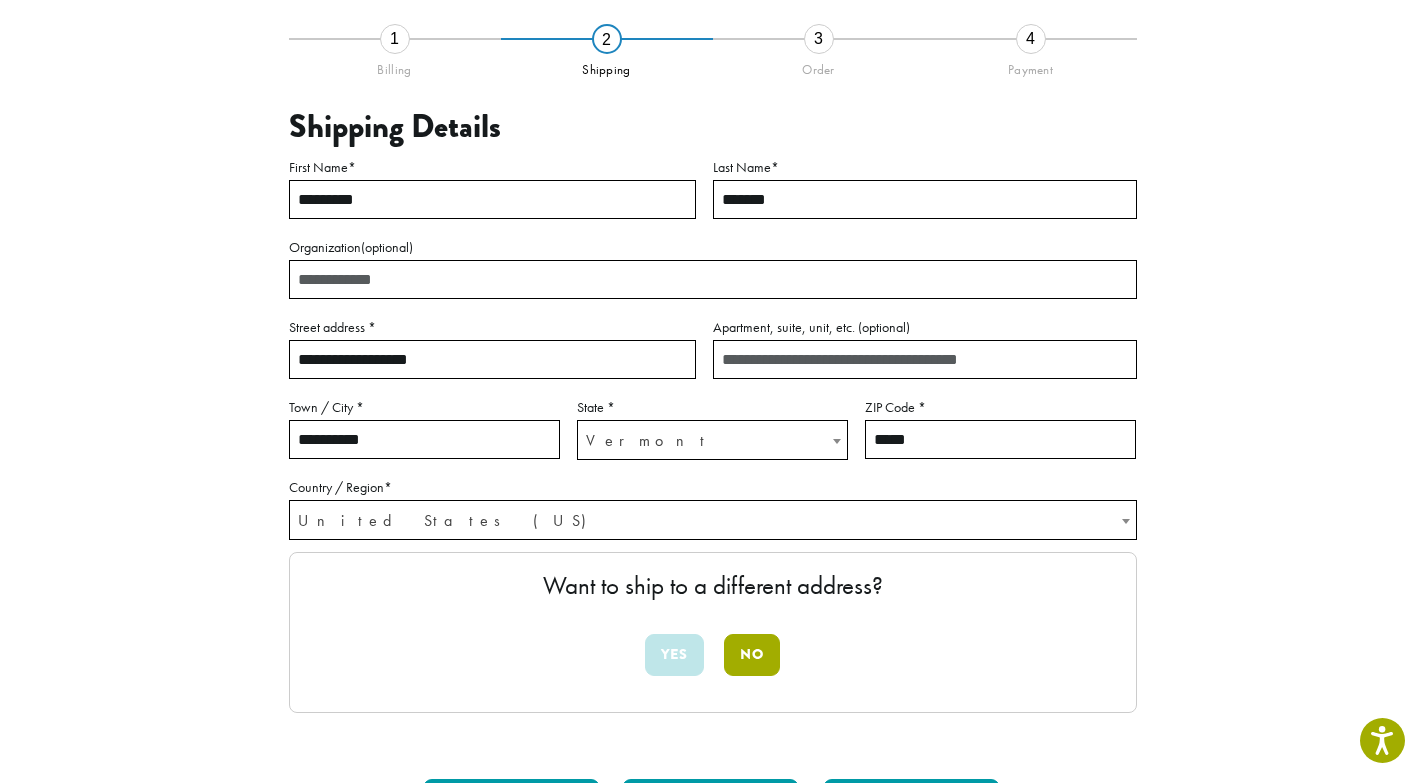 click on "No" at bounding box center (752, 655) 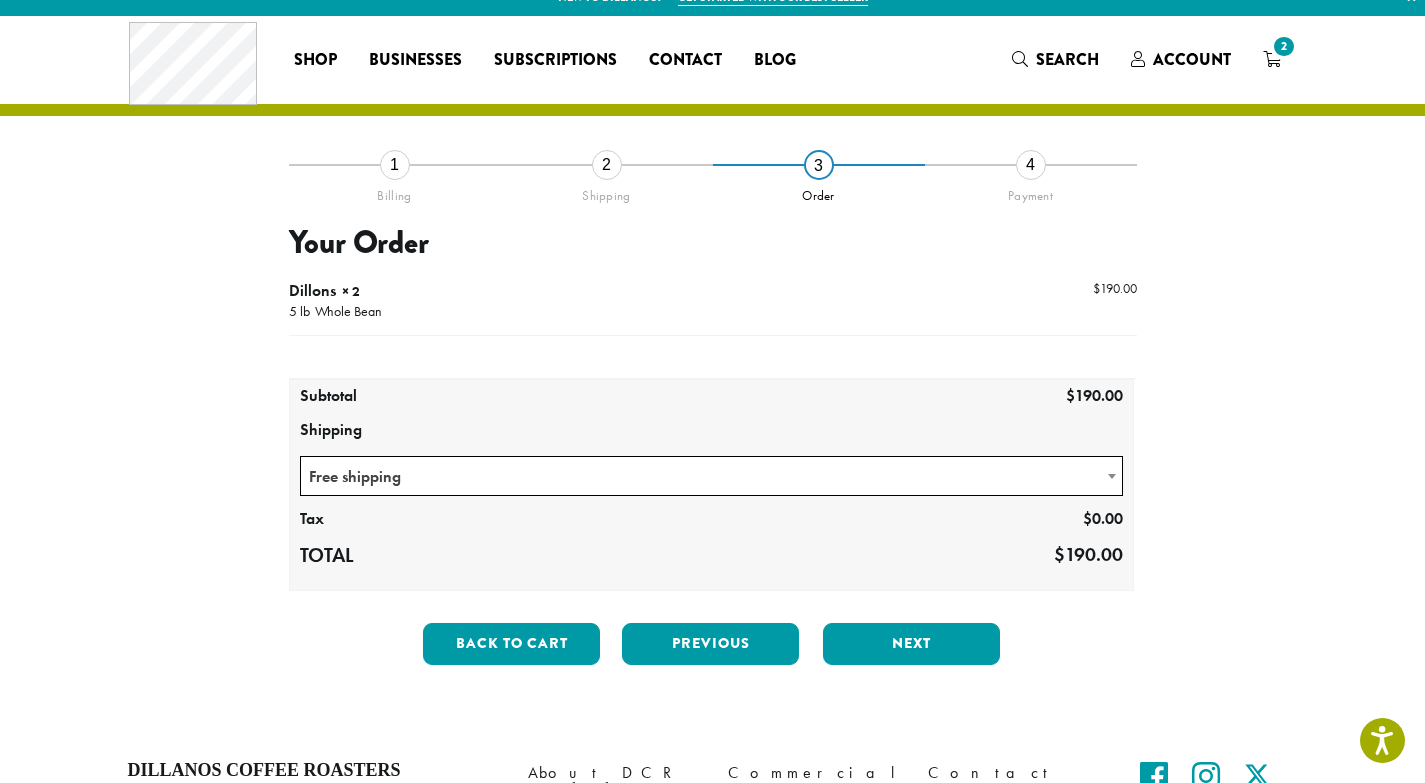 scroll, scrollTop: 31, scrollLeft: 0, axis: vertical 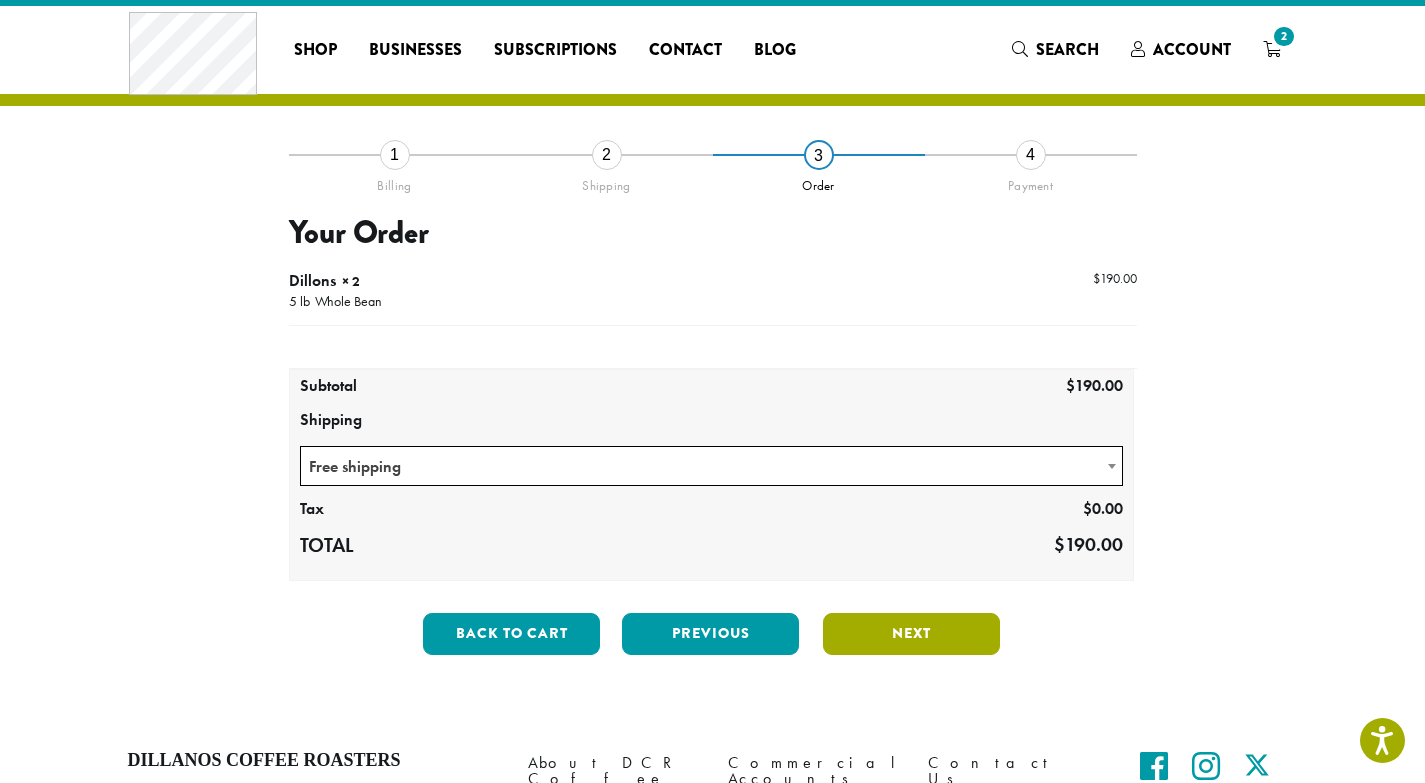 click on "Next" at bounding box center (911, 634) 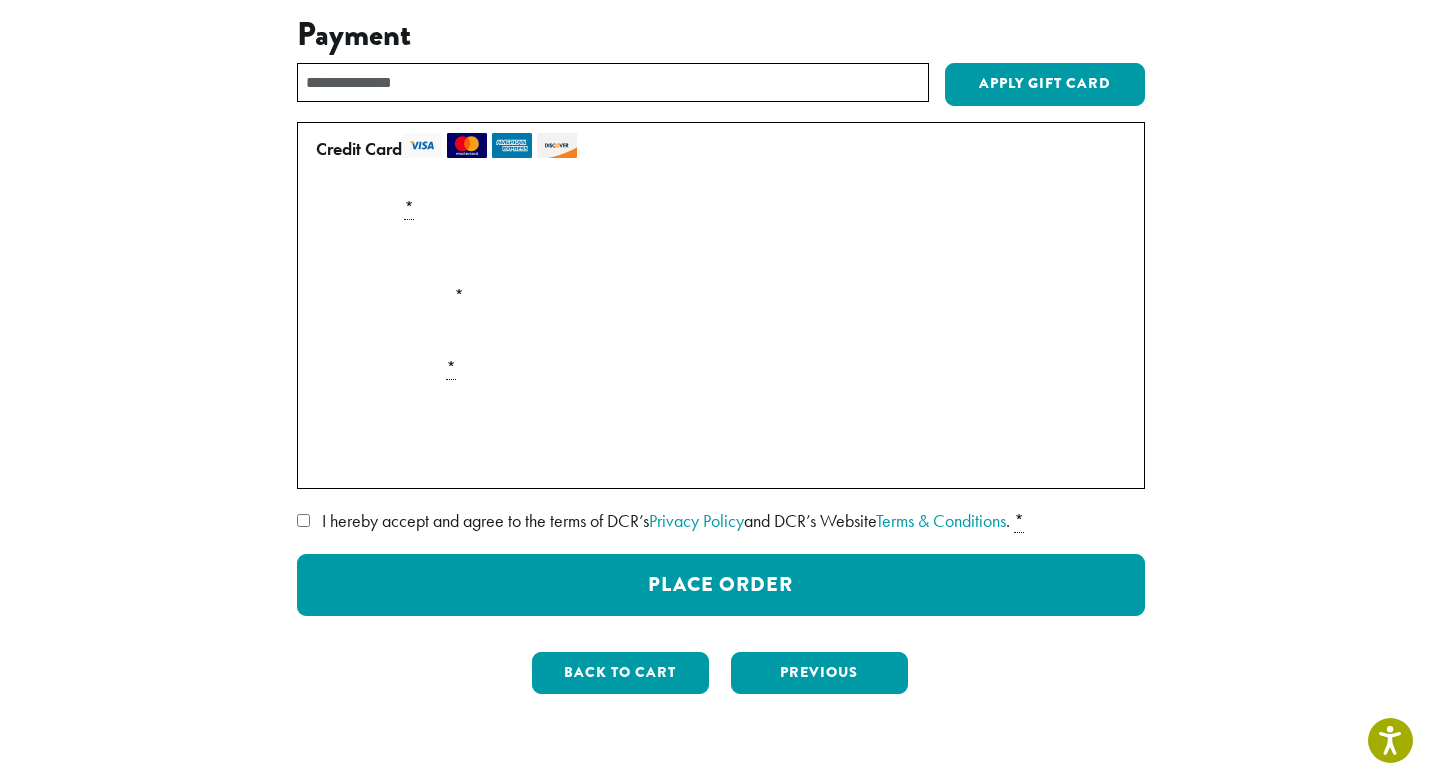 scroll, scrollTop: 231, scrollLeft: 0, axis: vertical 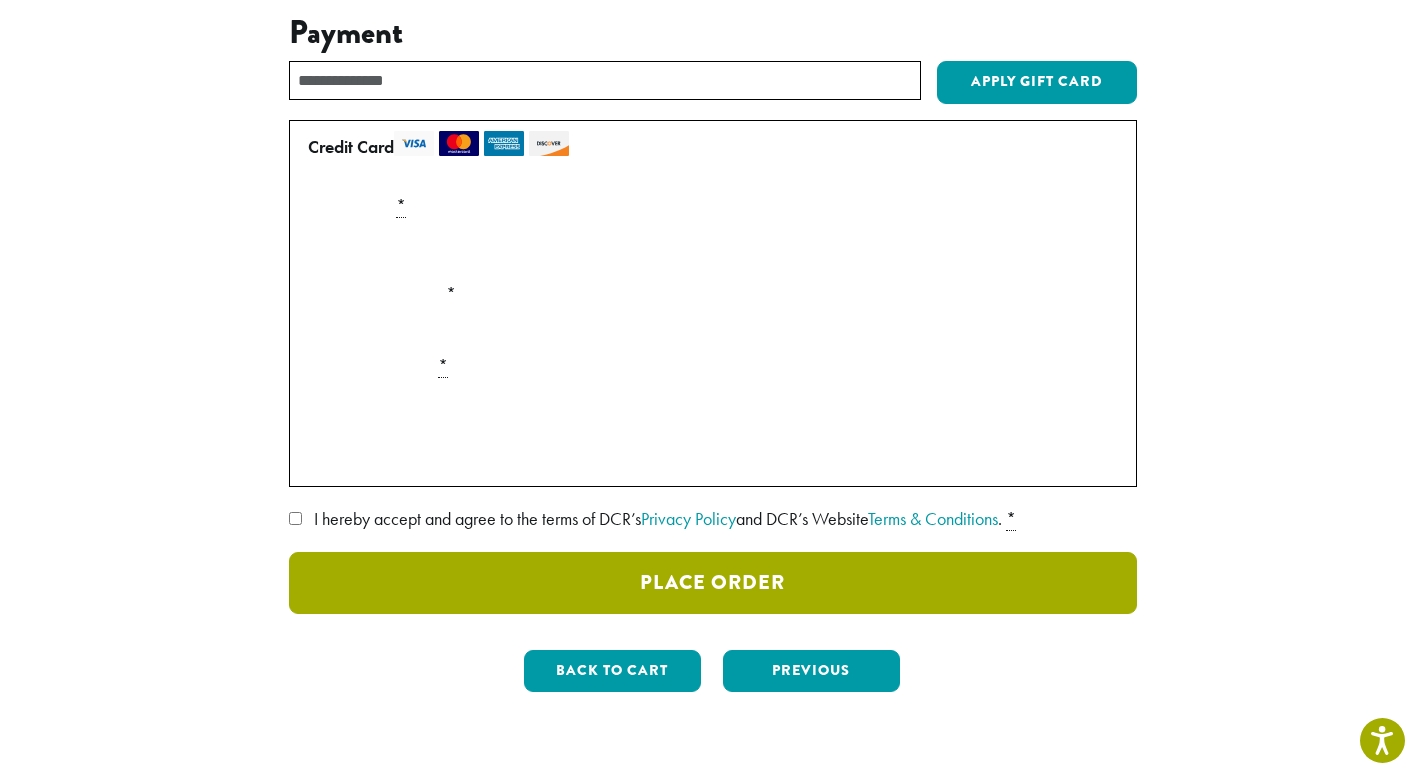 click on "Place Order" at bounding box center [713, 583] 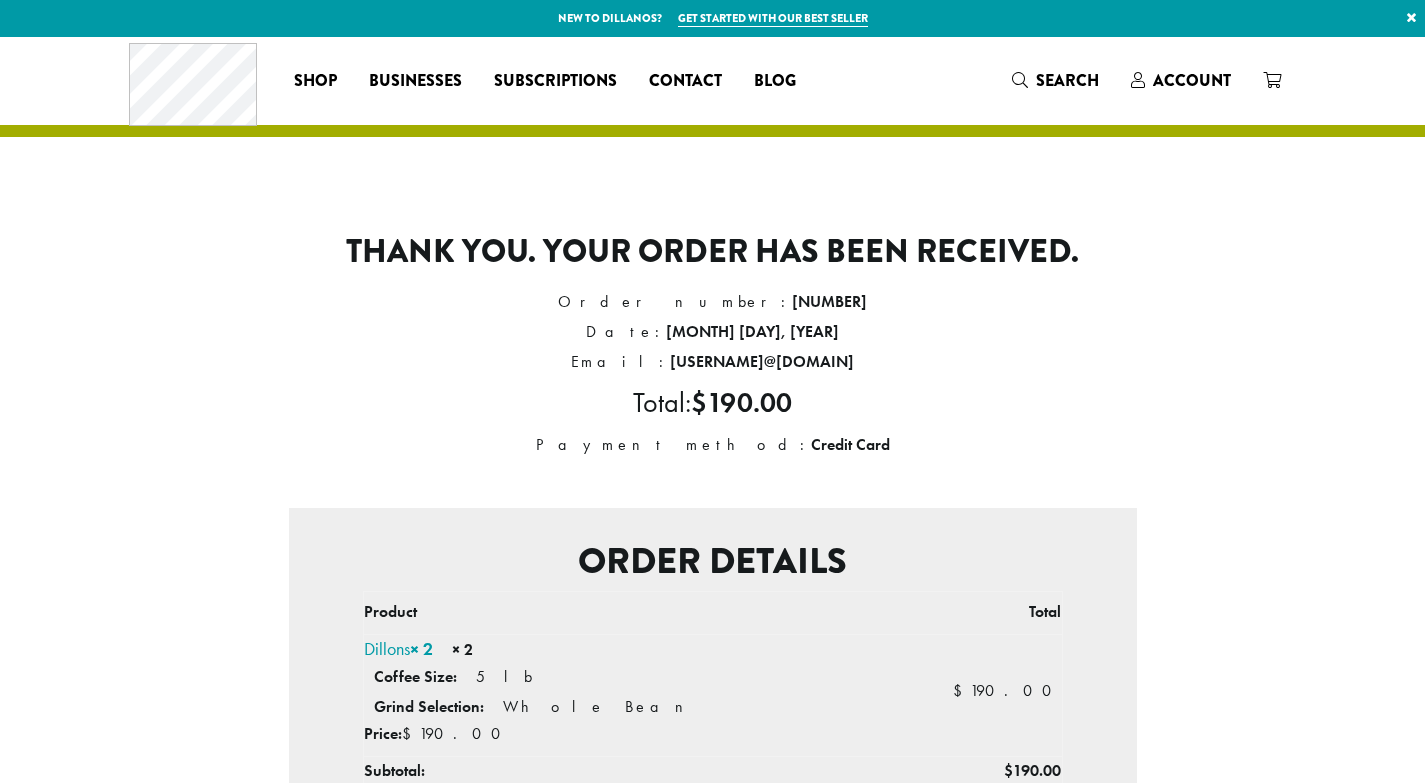 scroll, scrollTop: 0, scrollLeft: 0, axis: both 